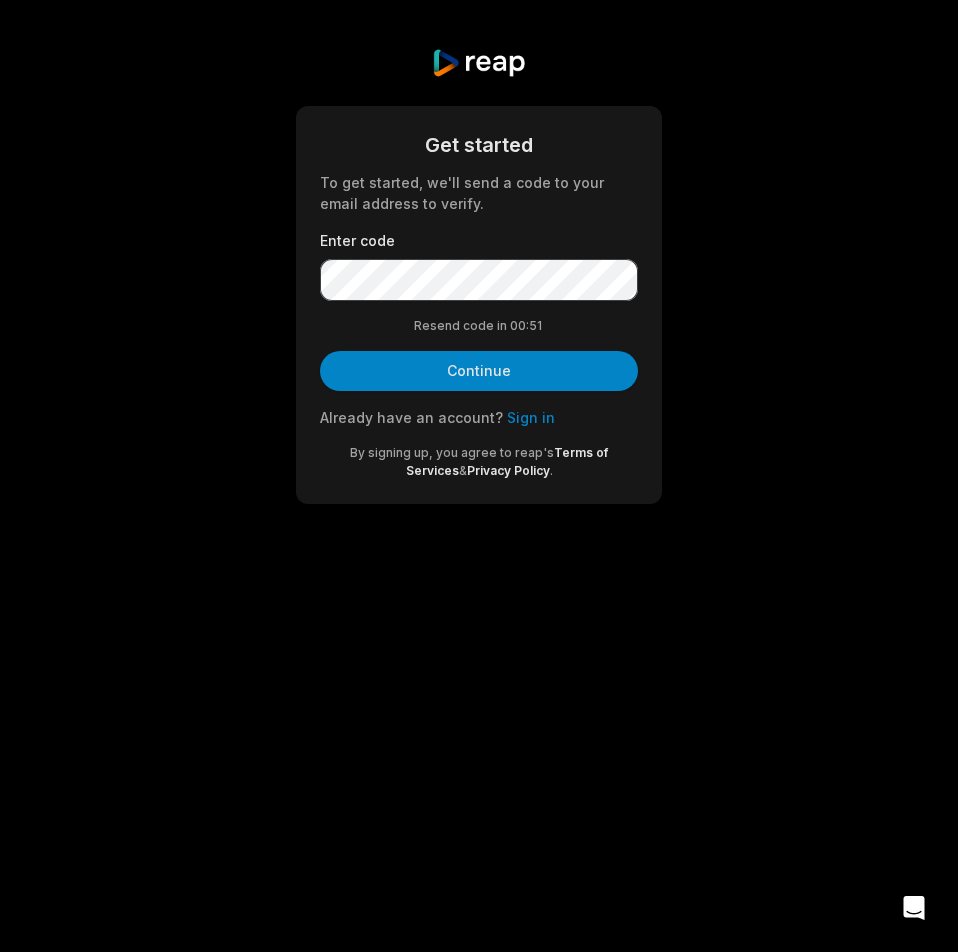 scroll, scrollTop: 0, scrollLeft: 0, axis: both 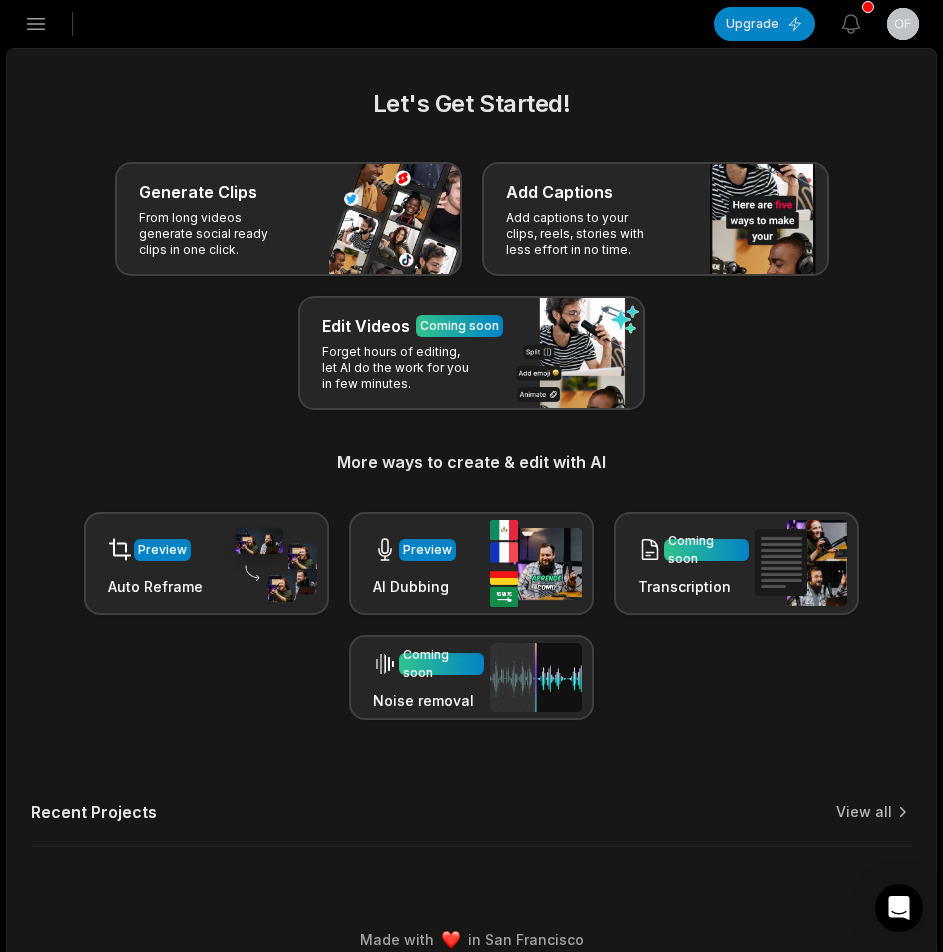 click 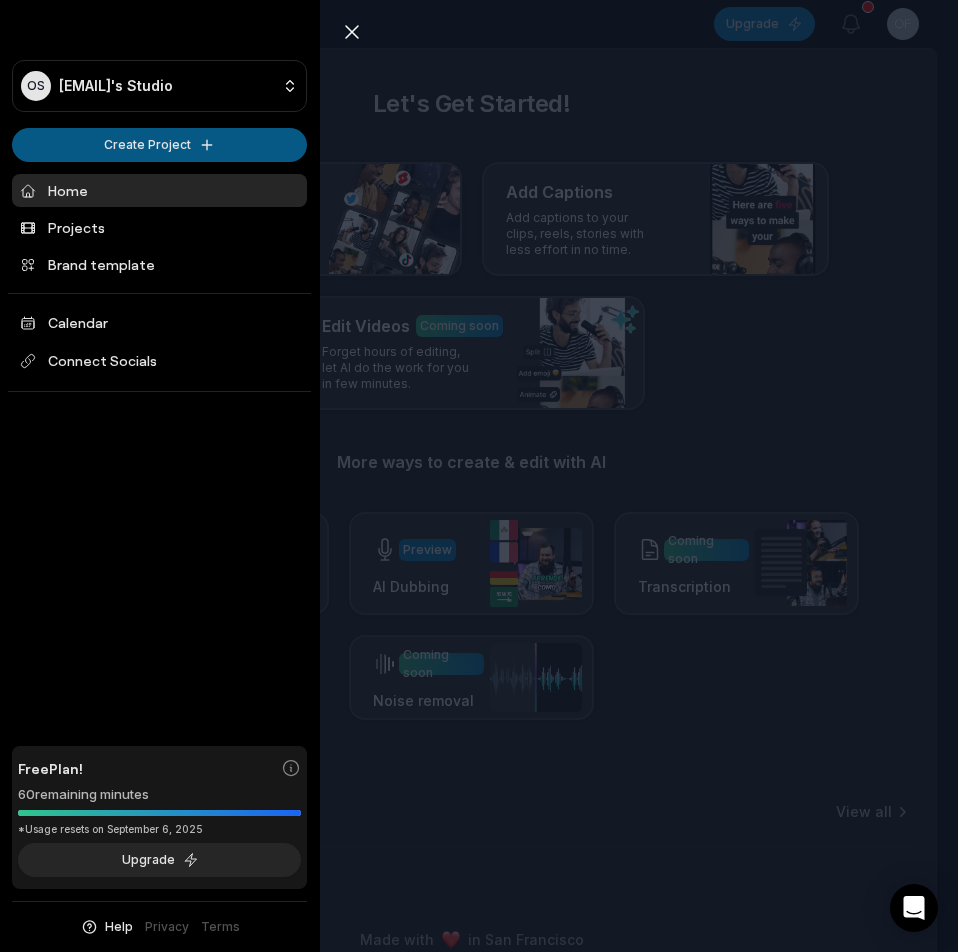 click on "OS Ofjpwut@telegmail.com's Studio Create Project Home Projects Brand template Calendar Connect Socials Free  Plan! 60  remaining minutes *Usage resets on September 6, 2025 Upgrade Help Privacy Terms Open sidebar Upgrade View notifications Open user menu   Let's Get Started! Generate Clips From long videos generate social ready clips in one click. Add Captions Add captions to your clips, reels, stories with less effort in no time. Edit Videos Coming soon Forget hours of editing, let AI do the work for you in few minutes. More ways to create & edit with AI Preview Auto Reframe Preview AI Dubbing Coming soon Transcription Coming soon Noise removal Recent Projects View all Made with   in San Francisco
Close sidebar OS Ofjpwut@telegmail.com's Studio Create Project Home Projects Brand template Calendar Connect Socials Free  Plan! 60  remaining minutes *Usage resets on September 6, 2025 Upgrade Help Privacy Terms" at bounding box center (479, 476) 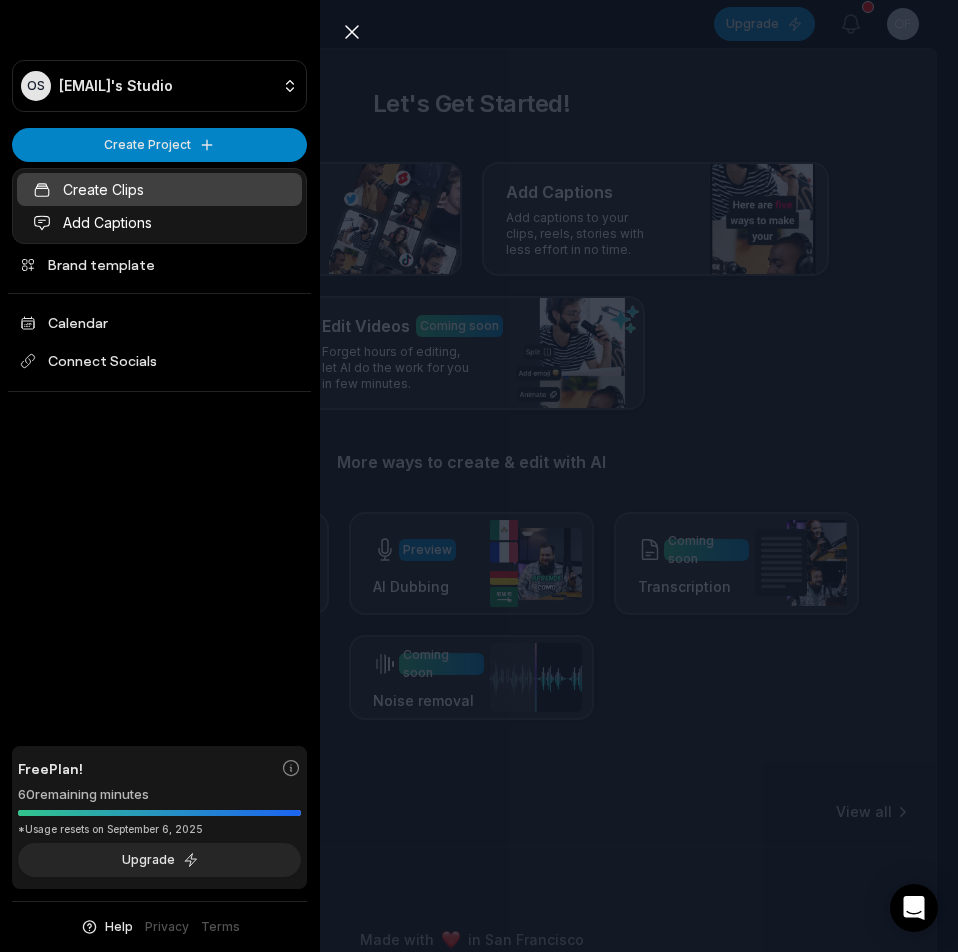 click on "Create Clips" at bounding box center [159, 189] 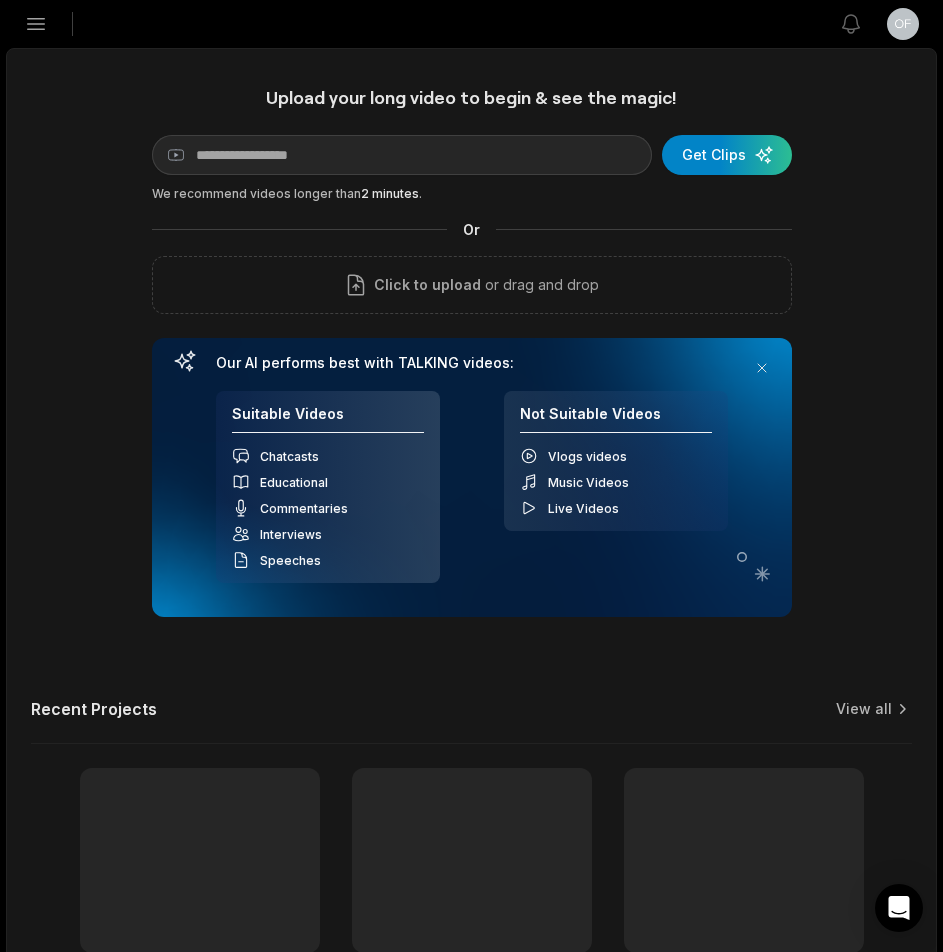 scroll, scrollTop: 0, scrollLeft: 0, axis: both 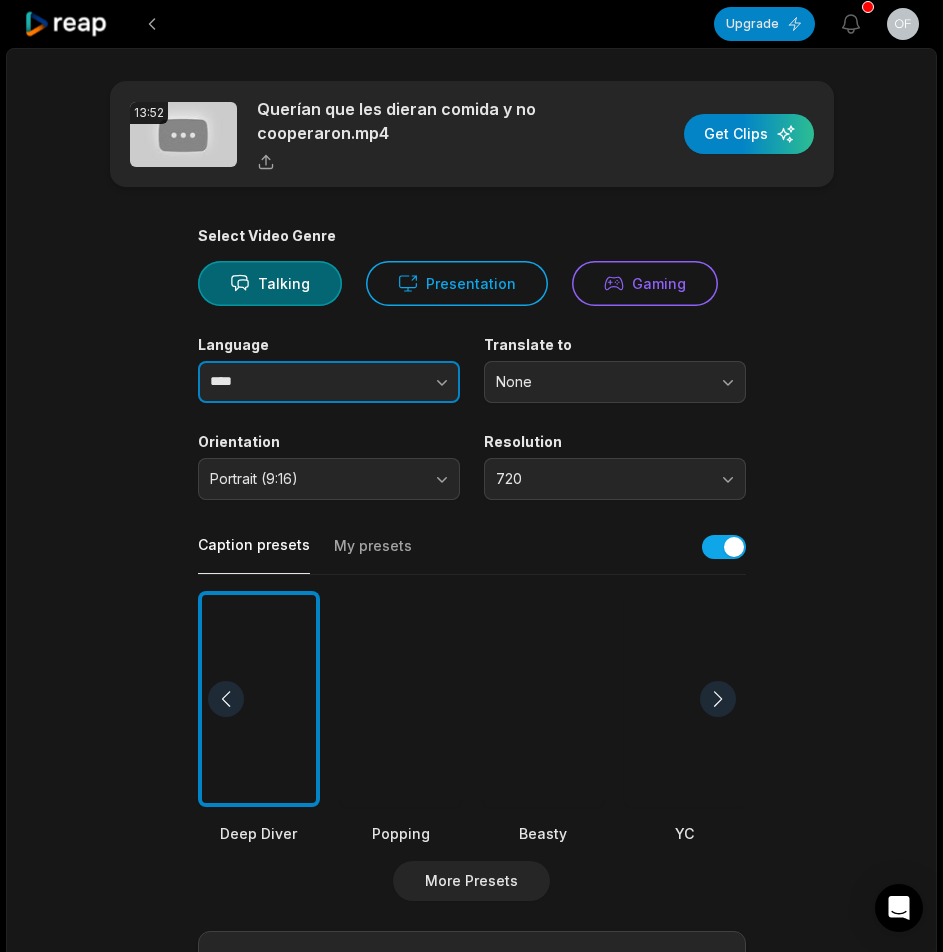 click at bounding box center (402, 382) 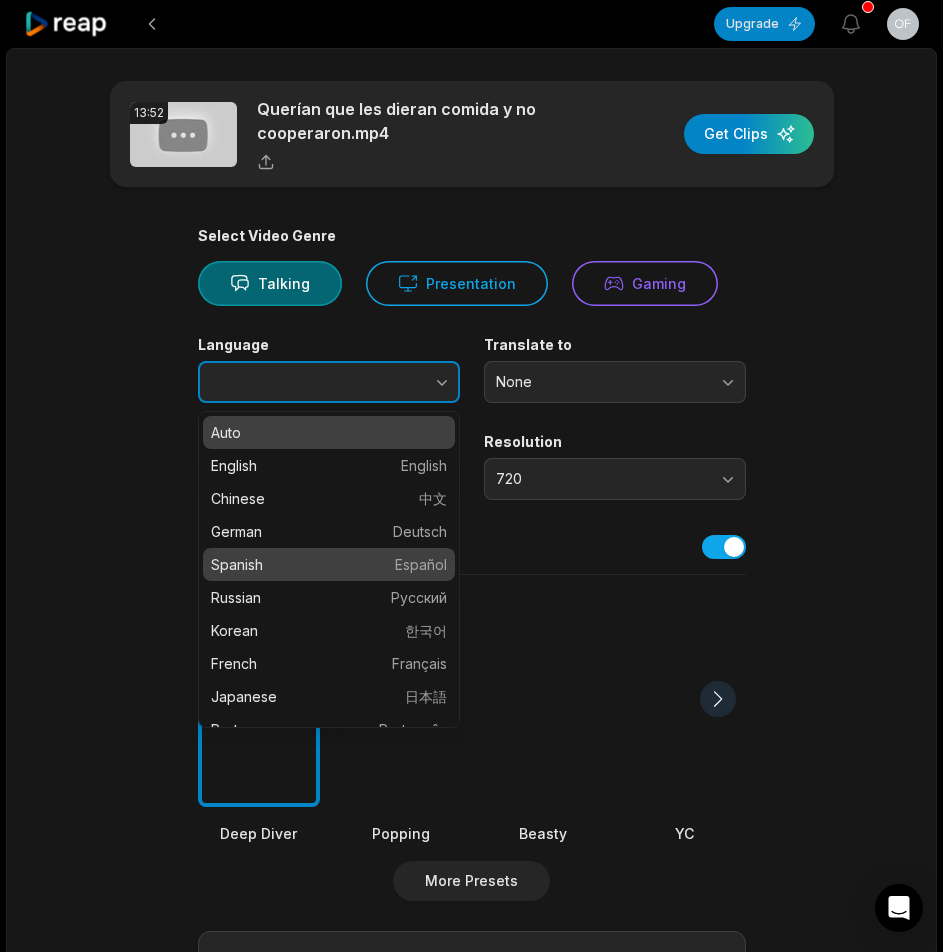 type on "*******" 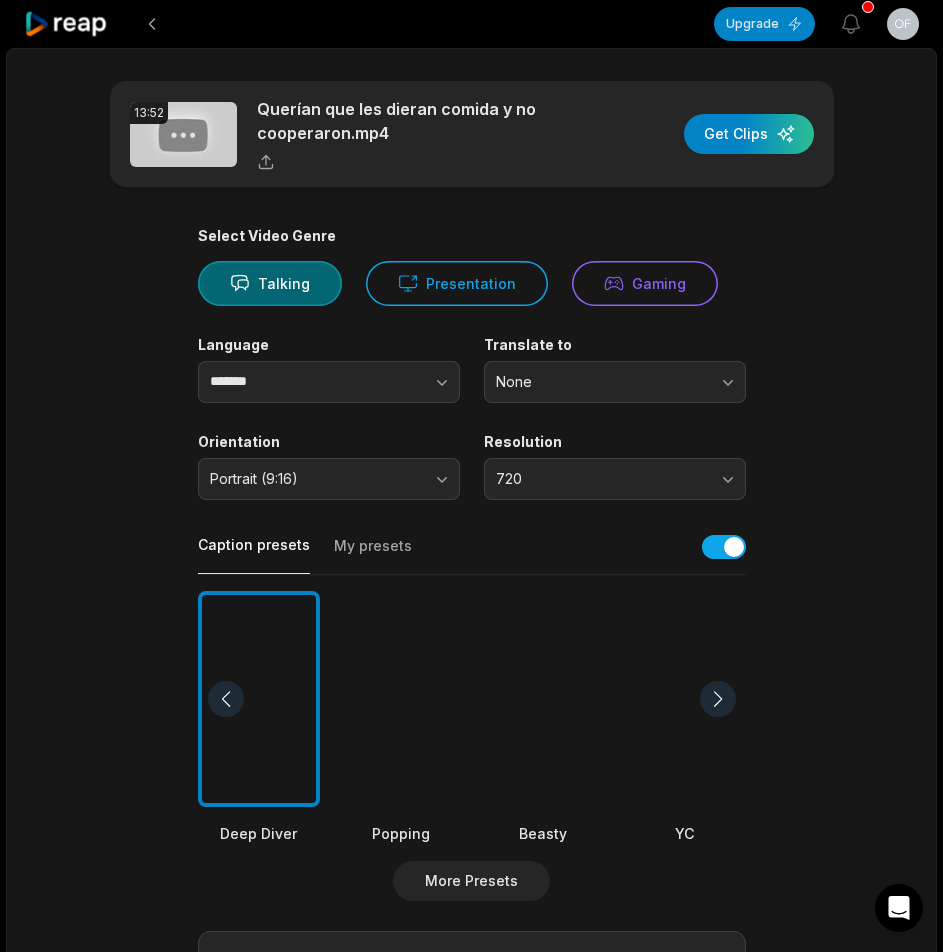 click at bounding box center [543, 699] 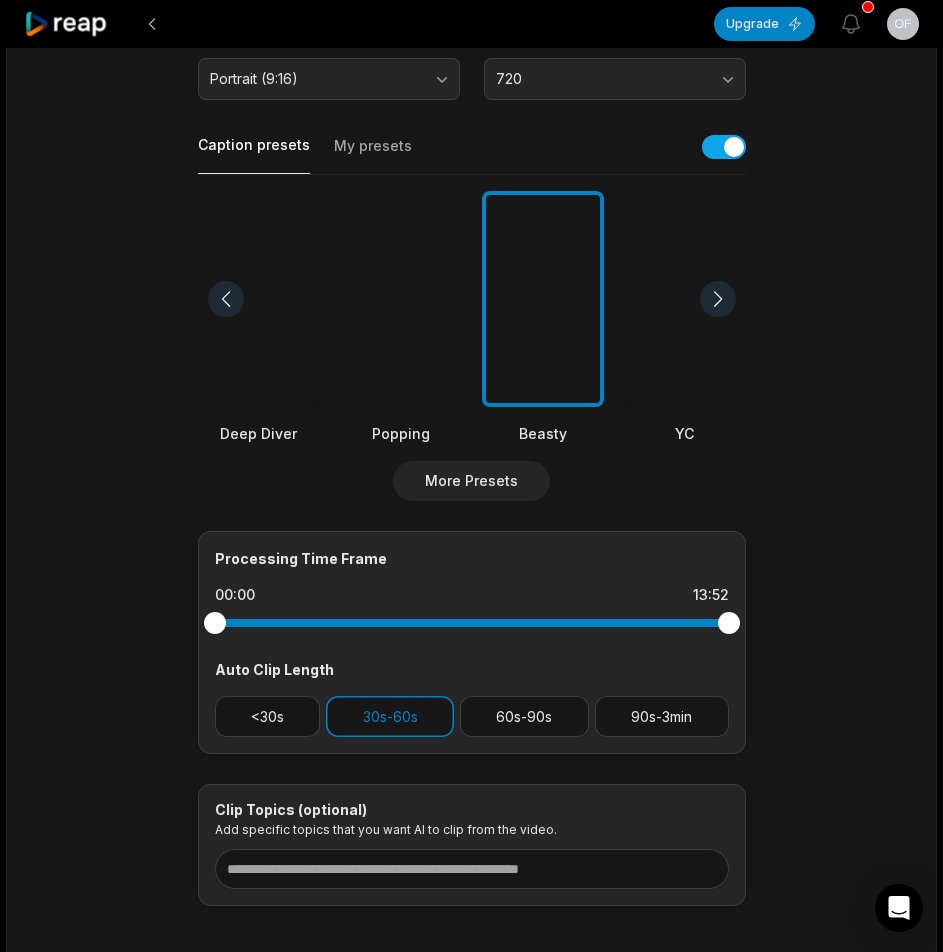 scroll, scrollTop: 498, scrollLeft: 0, axis: vertical 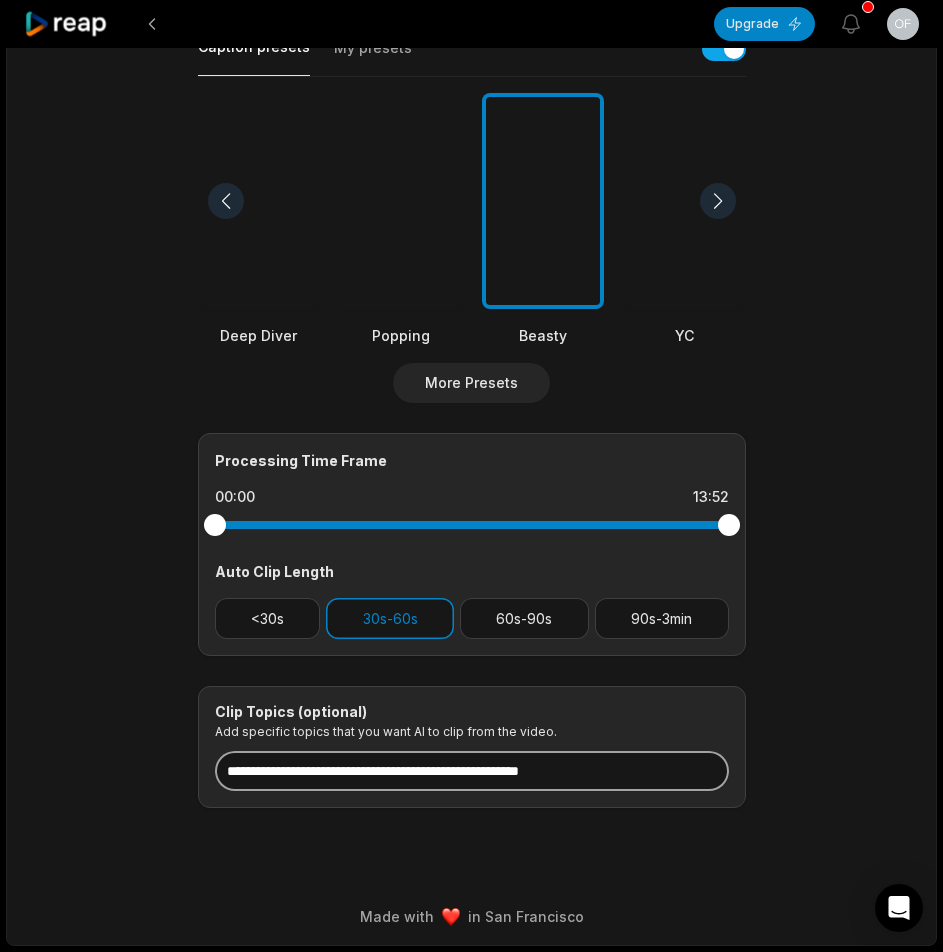click at bounding box center [472, 771] 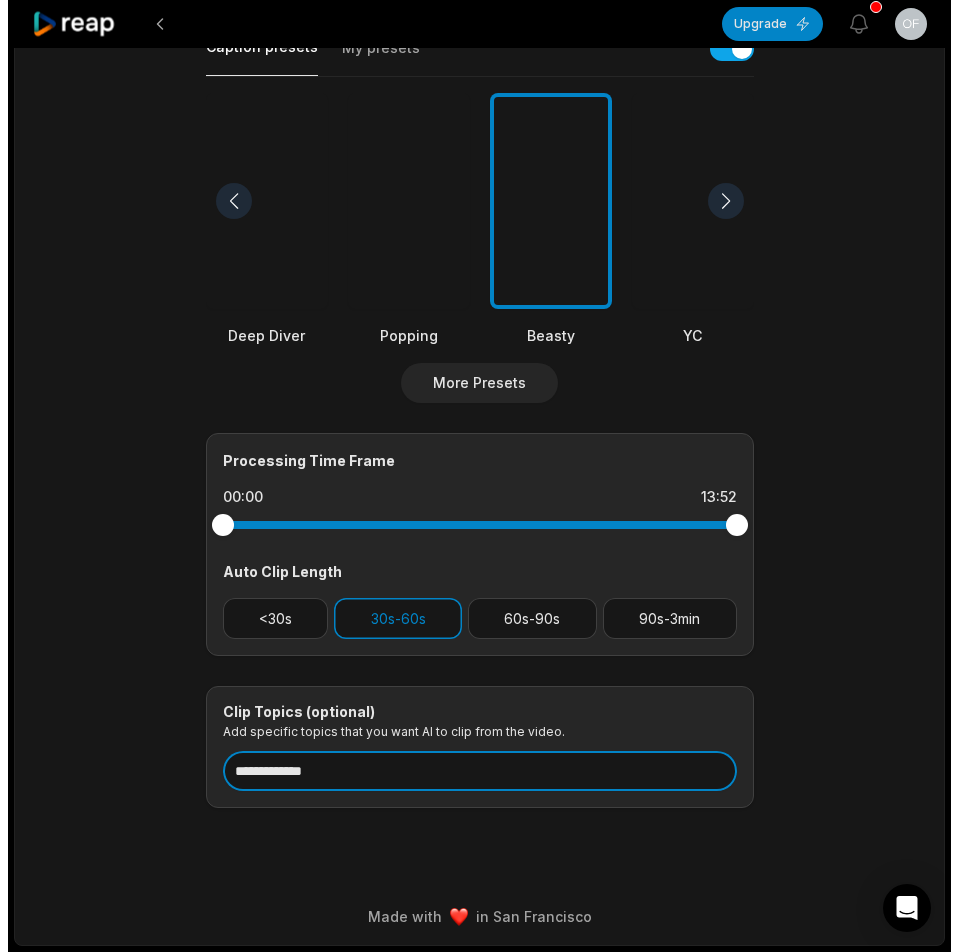 scroll, scrollTop: 0, scrollLeft: 0, axis: both 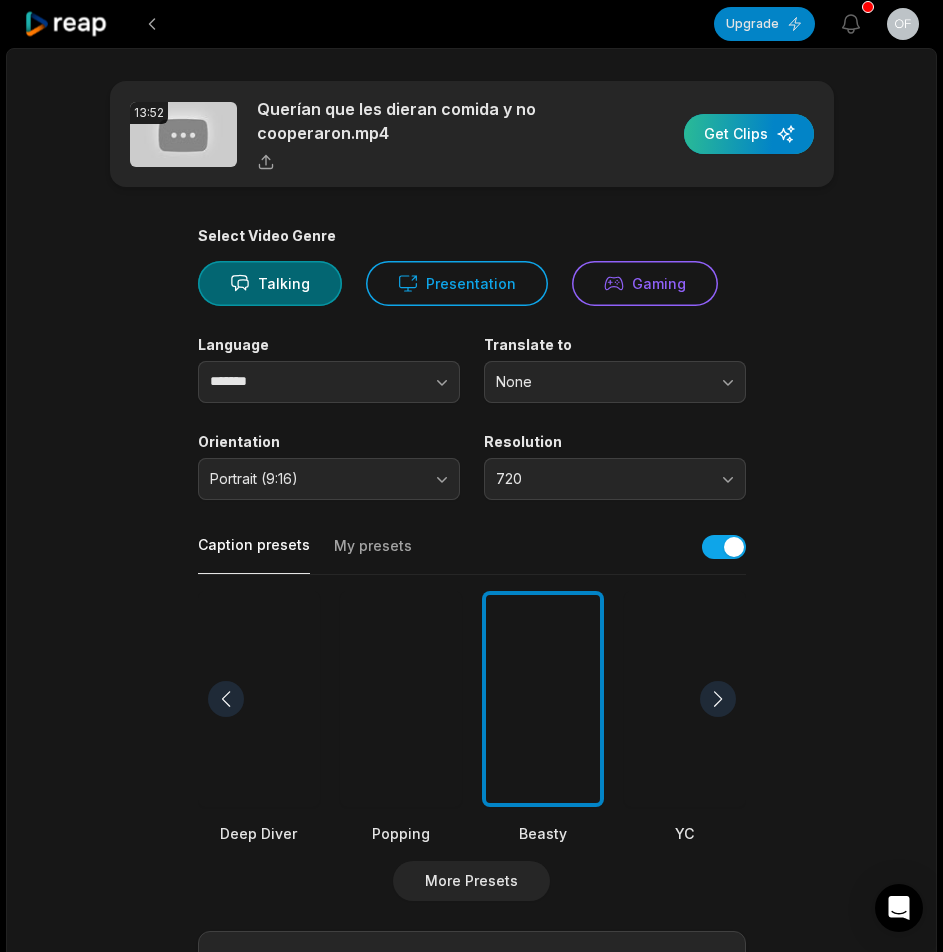 type on "**********" 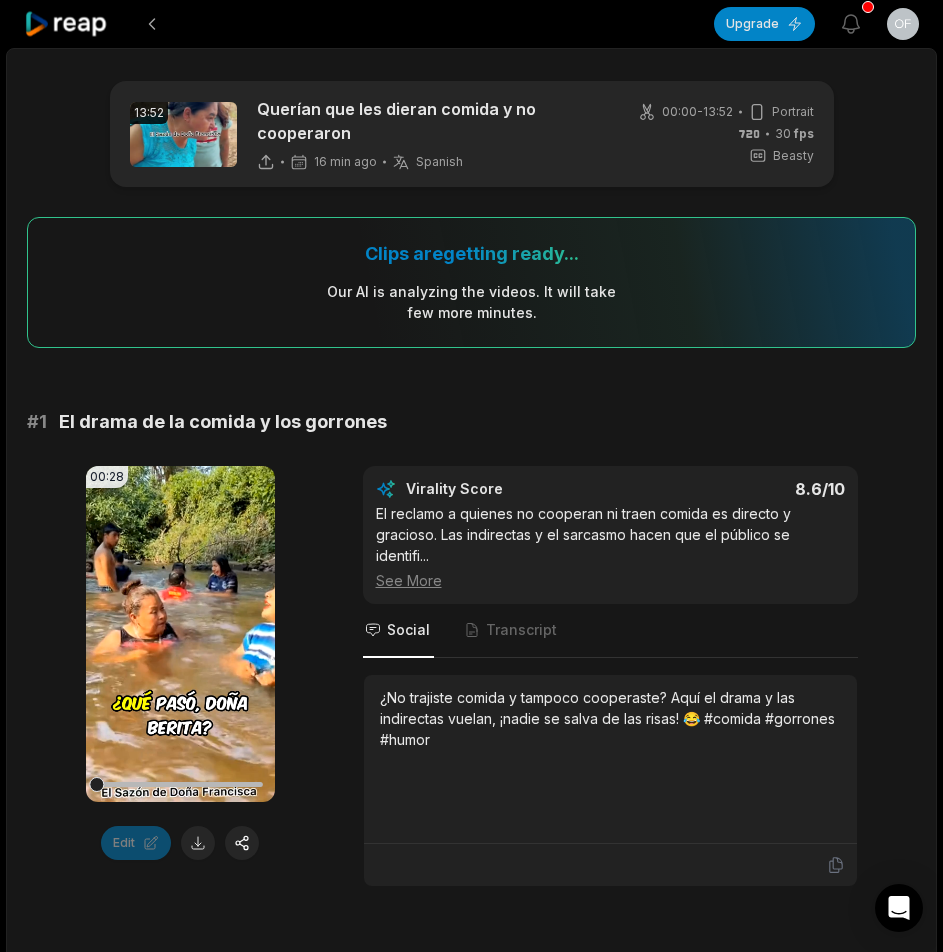 click 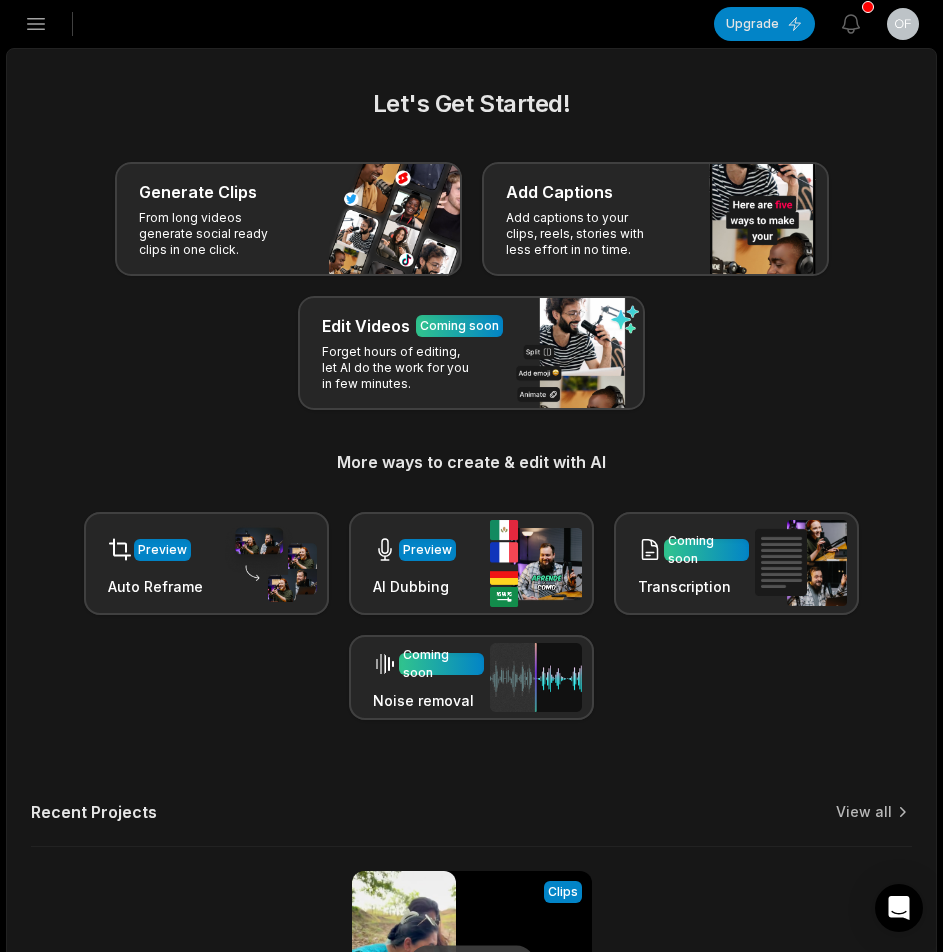 click on "Open sidebar" at bounding box center [36, 24] 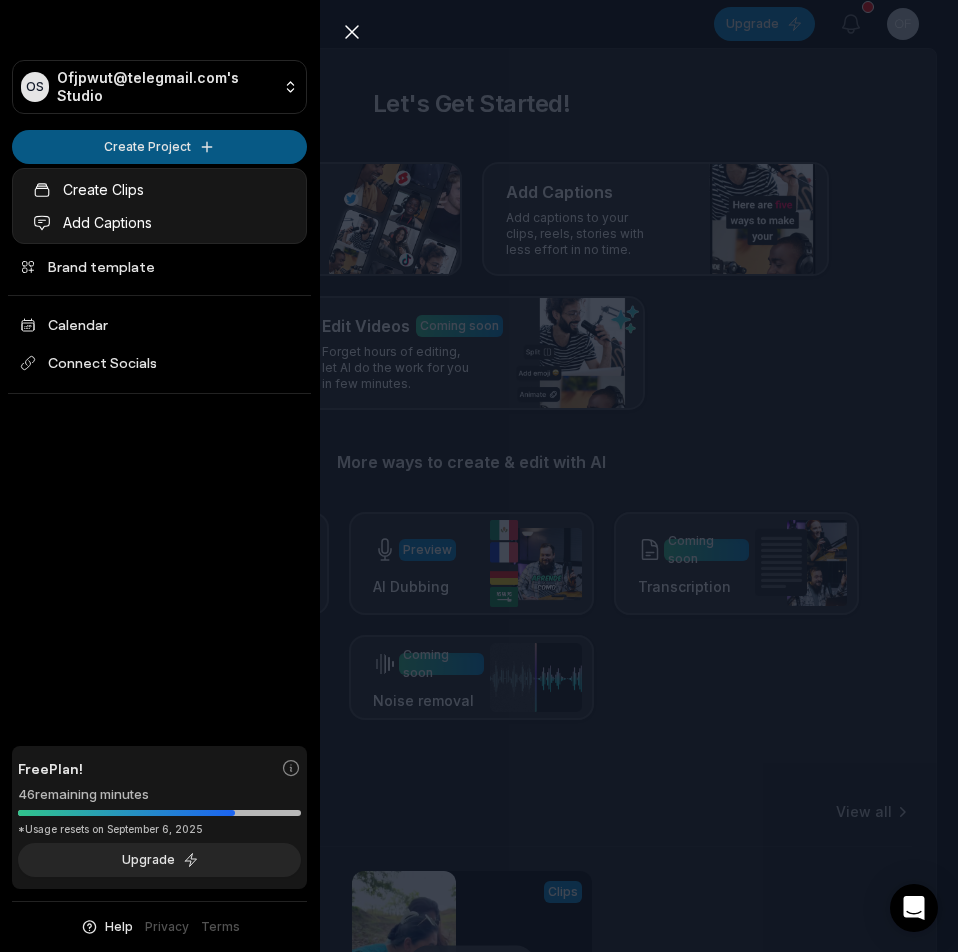 click on "OS Ofjpwut@telegmail.com's Studio Create Project Home Projects Brand template Calendar Connect Socials Free  Plan! 46  remaining minutes *Usage resets on September 6, 2025 Upgrade Help Privacy Terms Open sidebar Upgrade View notifications Open user menu   Let's Get Started! Generate Clips From long videos generate social ready clips in one click. Add Captions Add captions to your clips, reels, stories with less effort in no time. Edit Videos Coming soon Forget hours of editing, let AI do the work for you in few minutes. More ways to create & edit with AI Preview Auto Reframe Preview AI Dubbing Coming soon Transcription Coming soon Noise removal Recent Projects View all Processing Clips 13:52 Querían que les dieran comida y no cooperaron Open options 16 minutes ago Made with   in San Francisco
Close sidebar OS Ofjpwut@telegmail.com's Studio Create Project Home Projects Brand template Calendar Connect Socials Free  Plan! 46  remaining minutes *Usage resets on September 6, 2025 Upgrade Help Privacy" at bounding box center (479, 476) 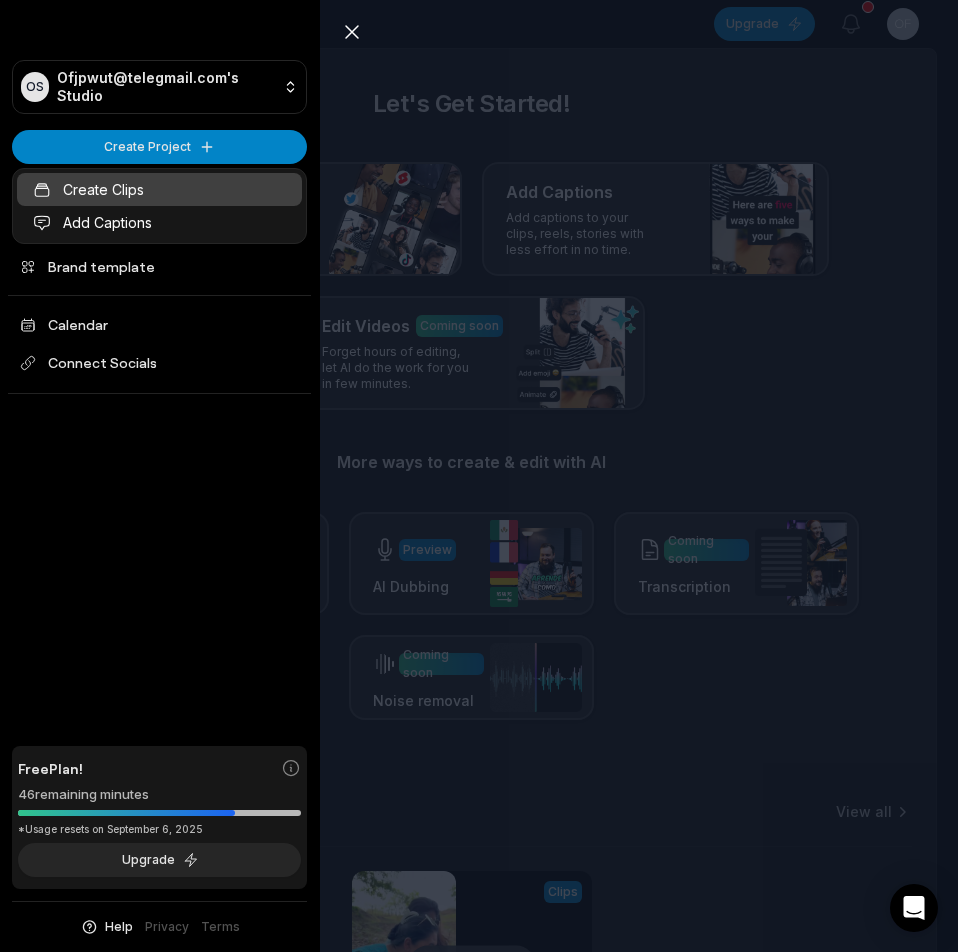 click on "Create Clips" at bounding box center [159, 189] 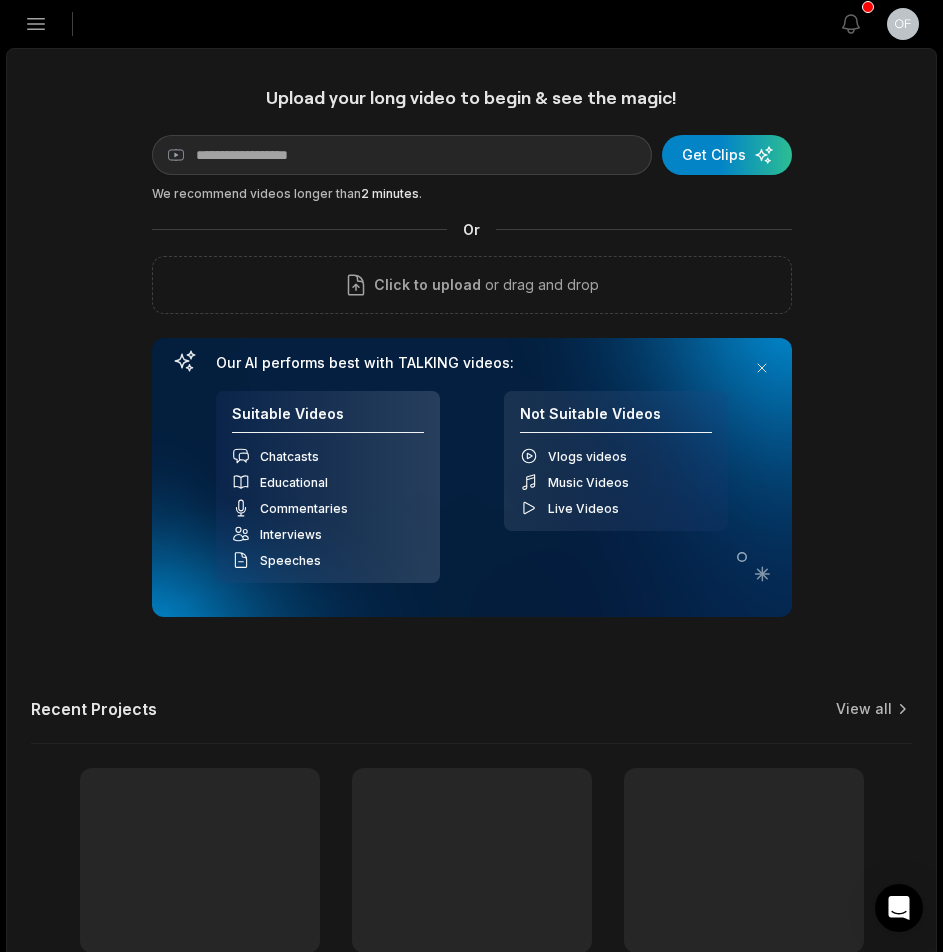 scroll, scrollTop: 0, scrollLeft: 0, axis: both 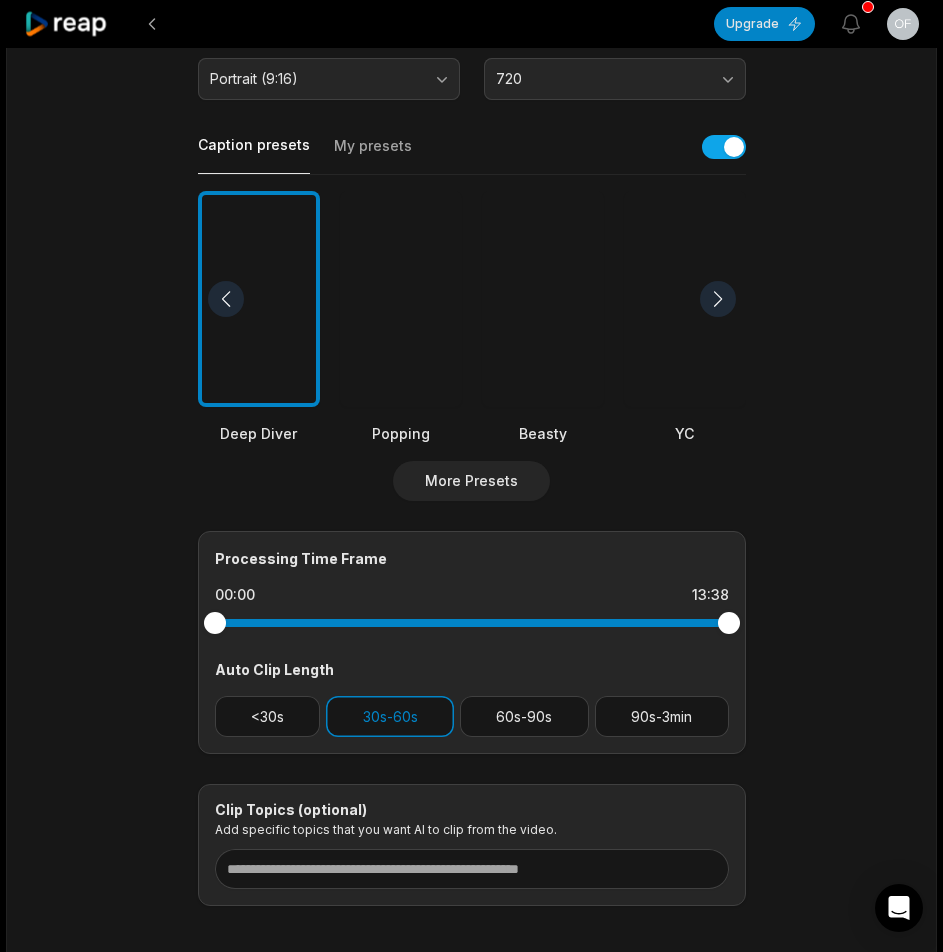 click at bounding box center [543, 299] 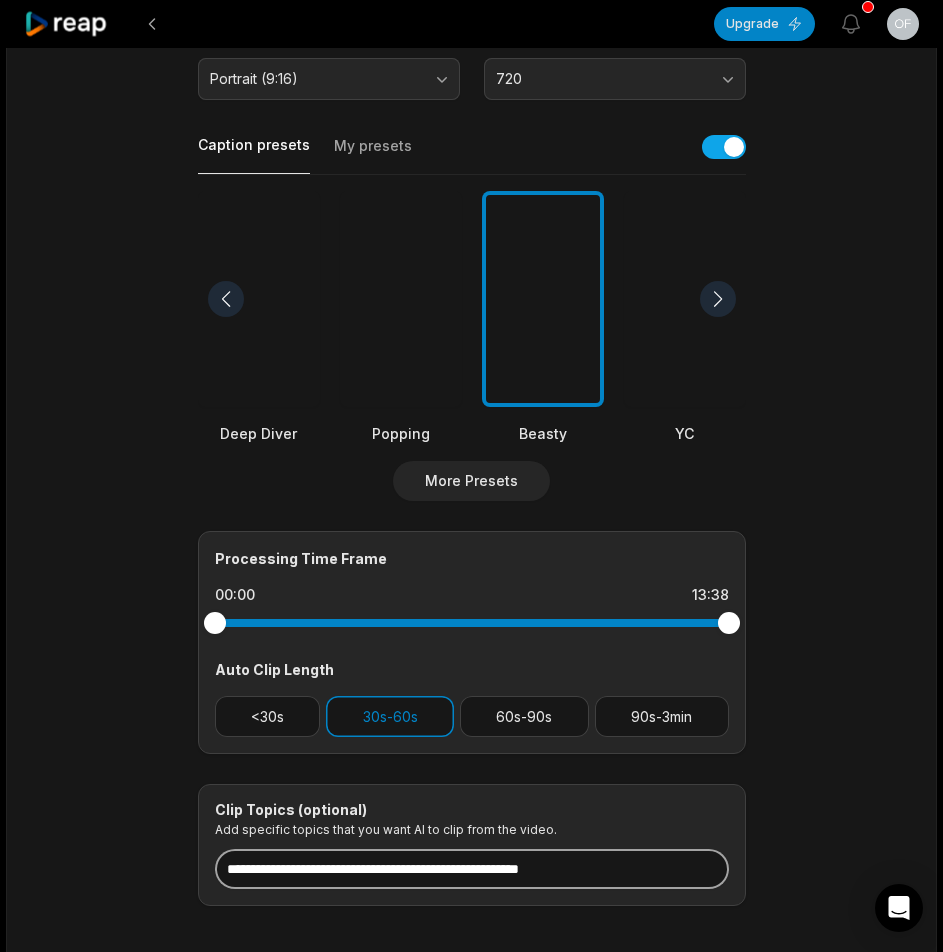 click at bounding box center (472, 869) 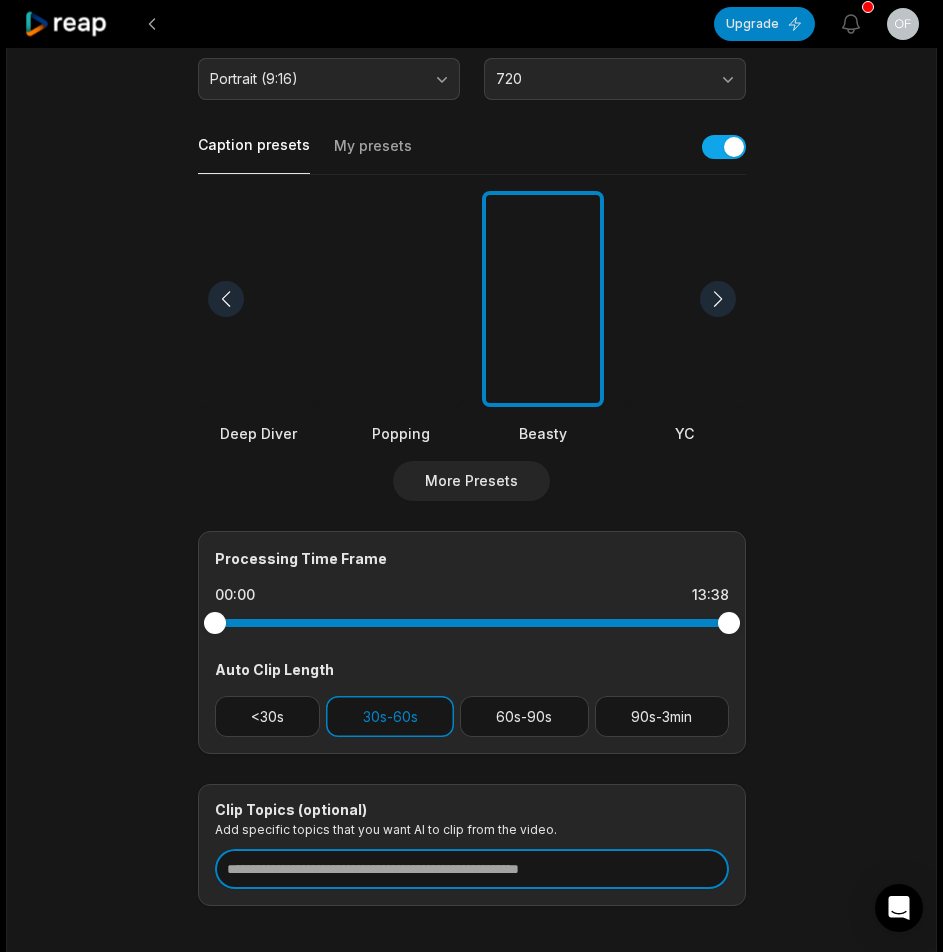 paste on "**********" 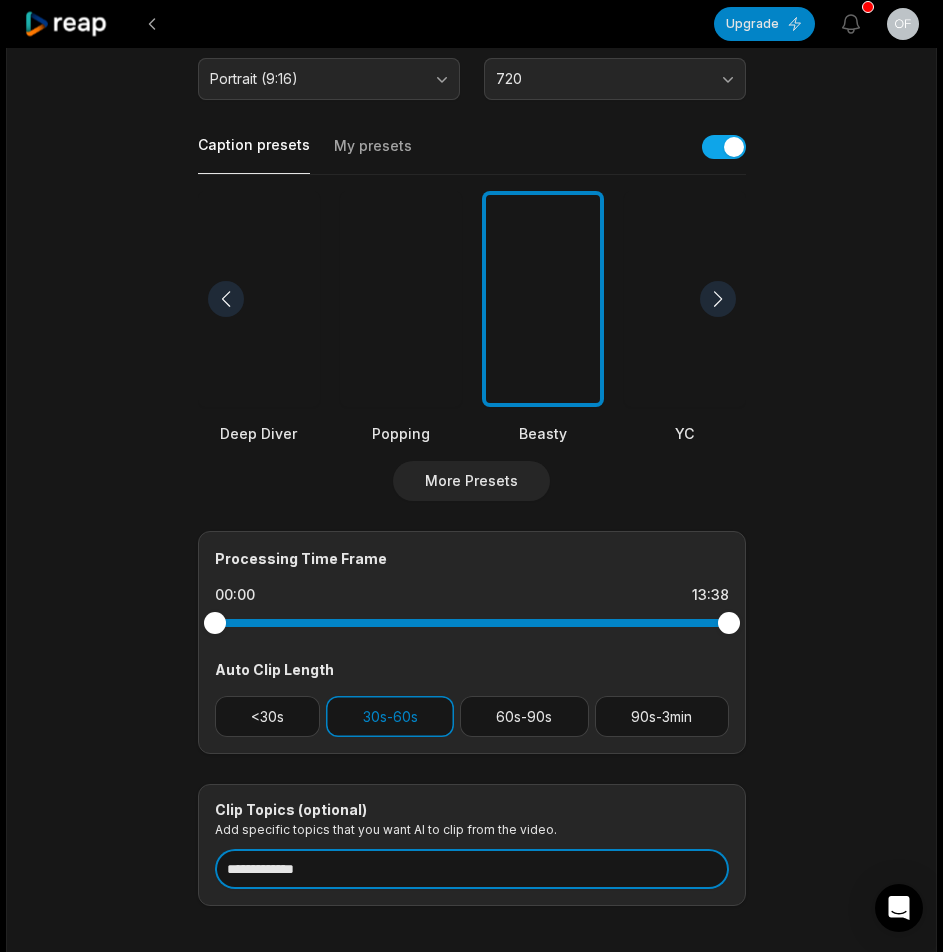 scroll, scrollTop: 0, scrollLeft: 0, axis: both 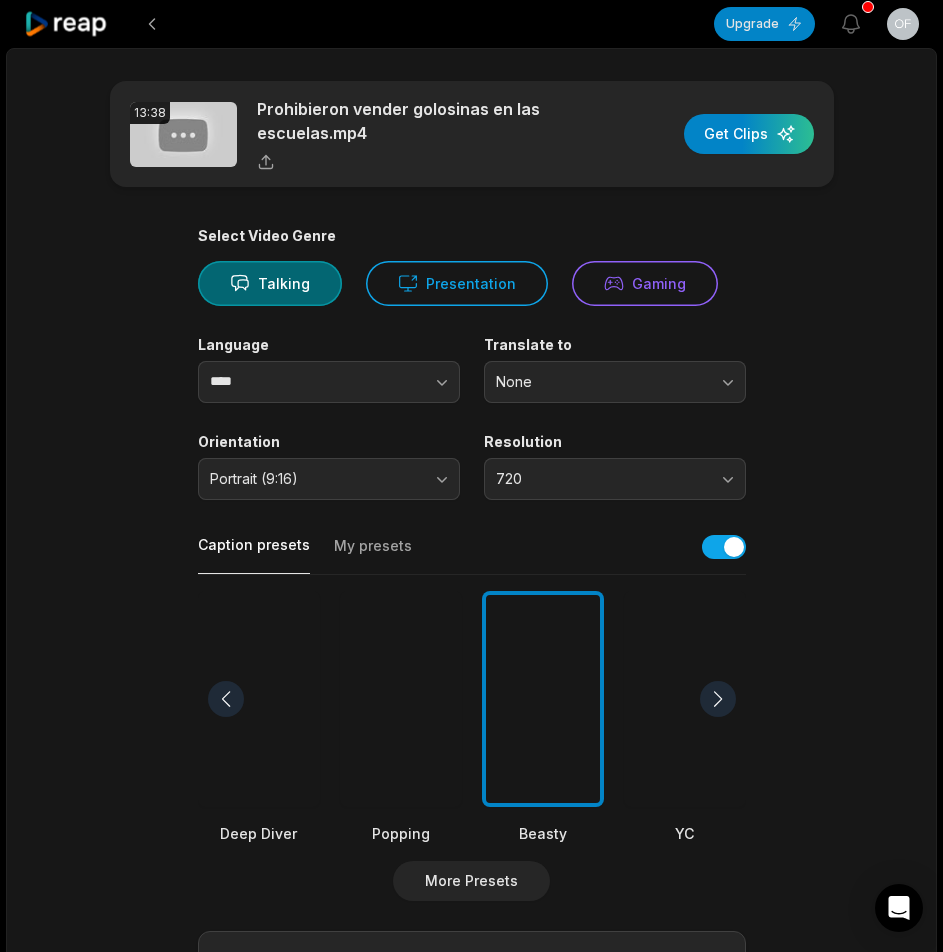 type on "**********" 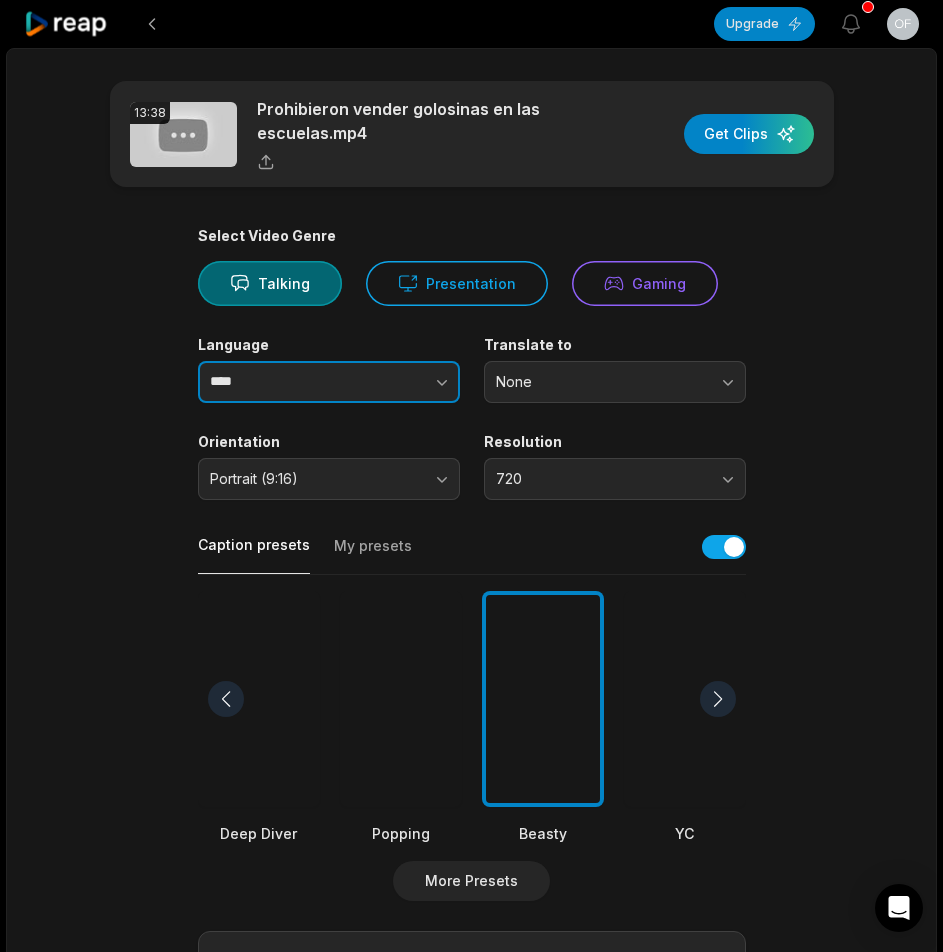 click 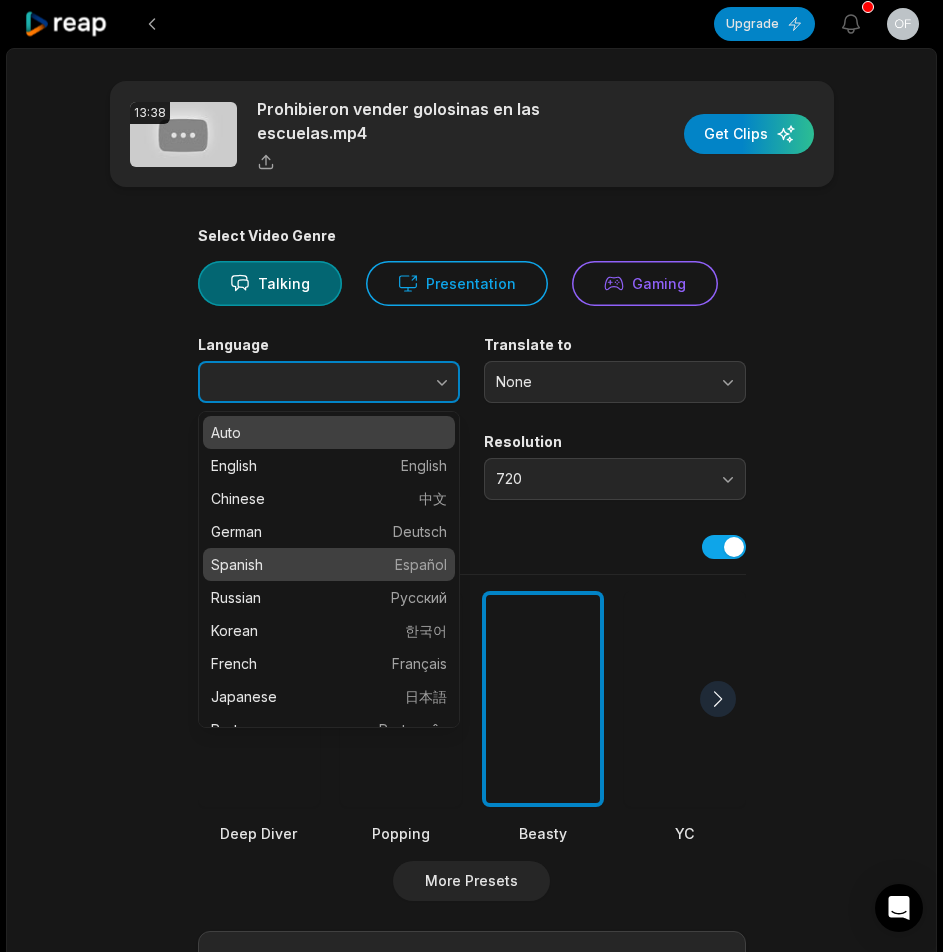 type on "*******" 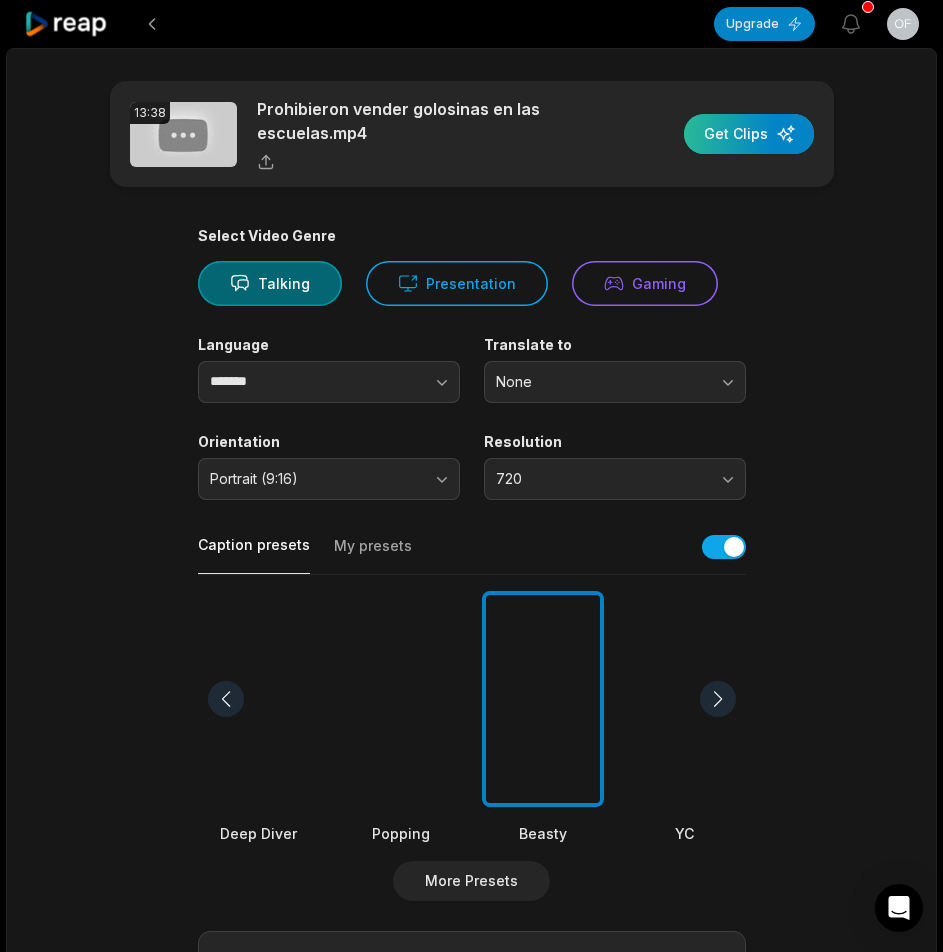 click at bounding box center (749, 134) 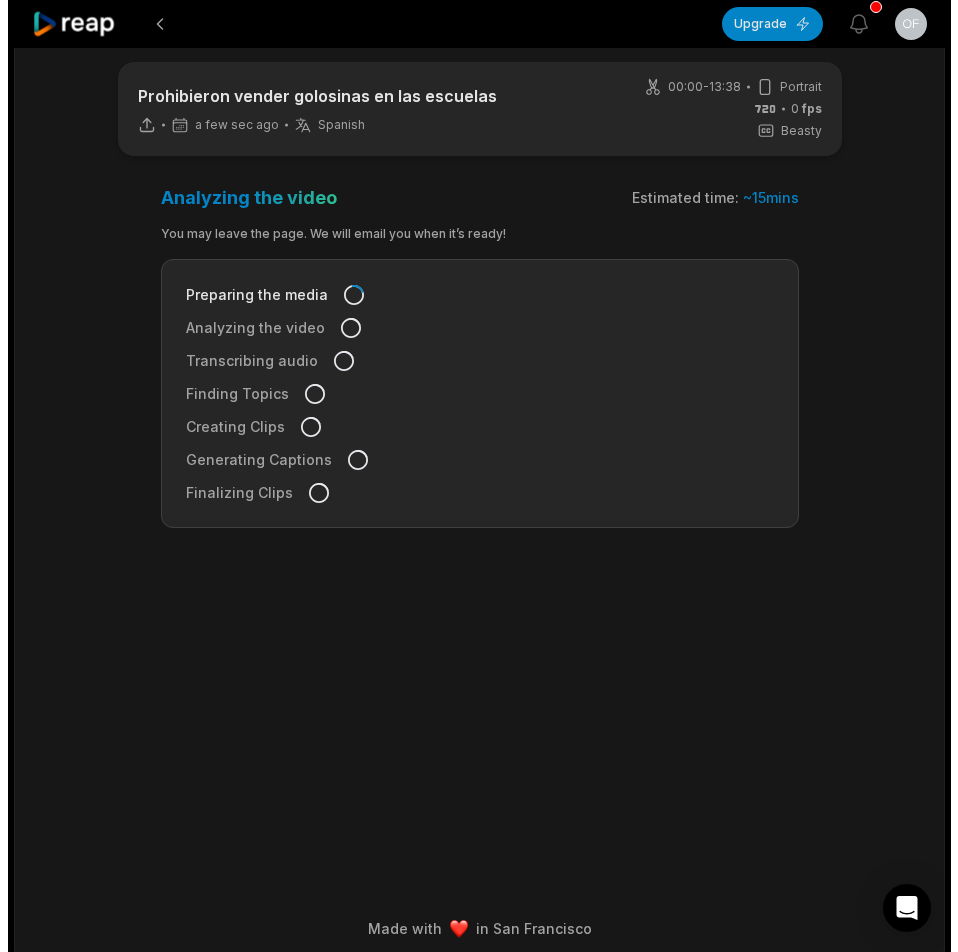 scroll, scrollTop: 0, scrollLeft: 0, axis: both 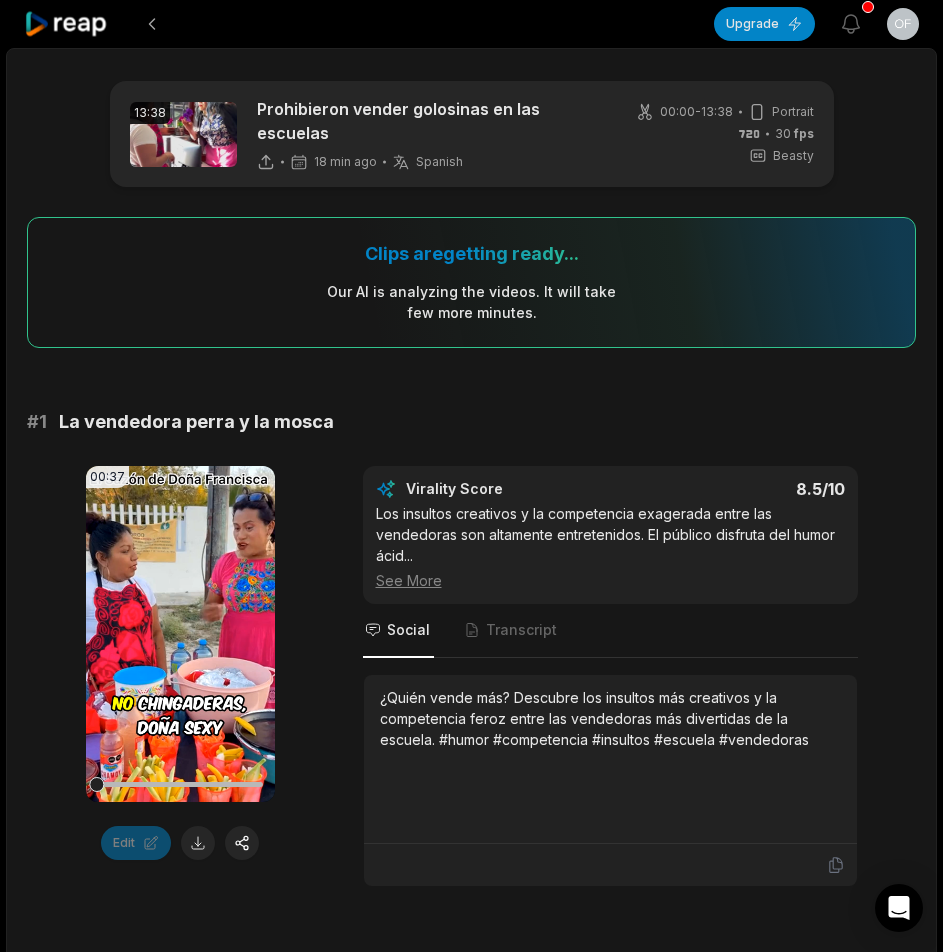click 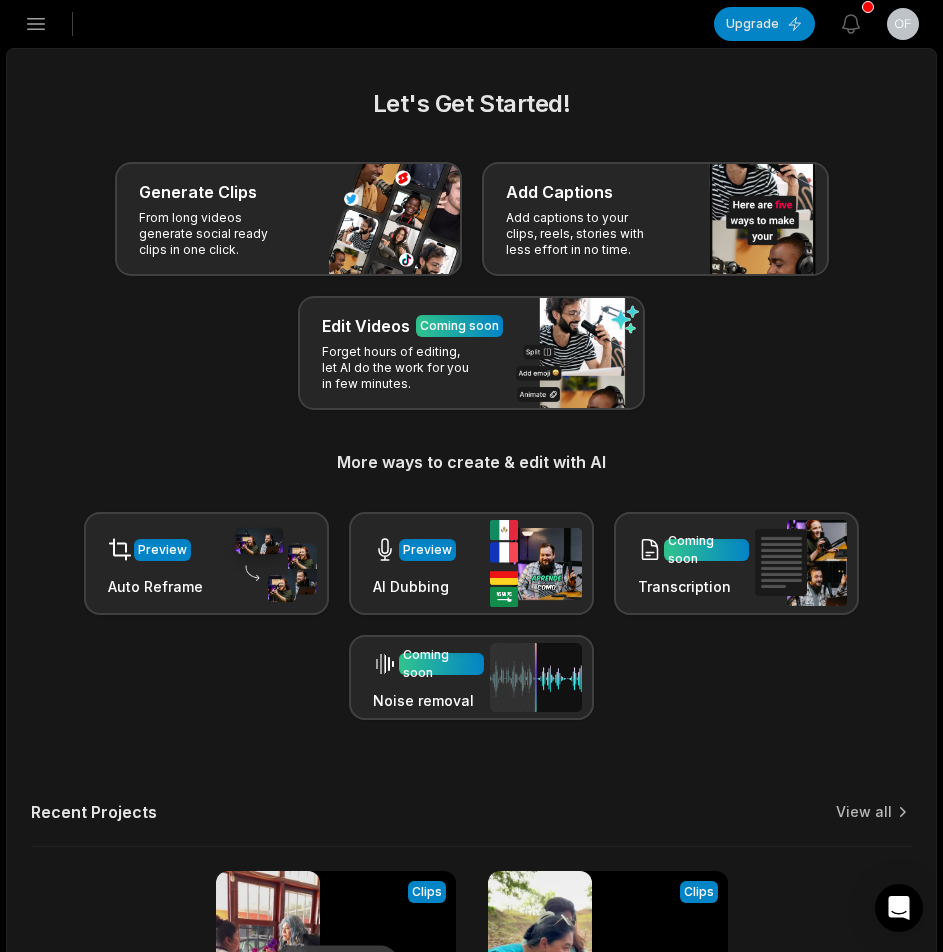 click 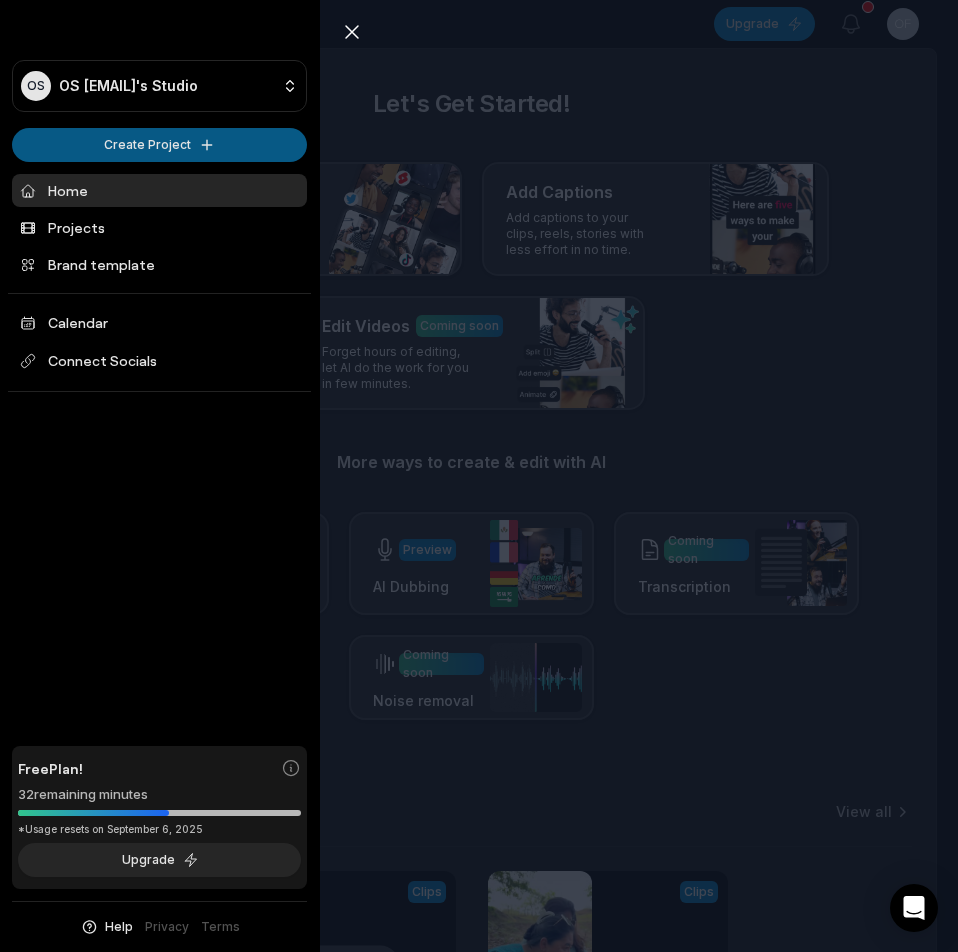 click on "OS [EMAIL]'s Studio Create Project Home Projects Brand template Calendar Free Plan! 32" at bounding box center (479, 476) 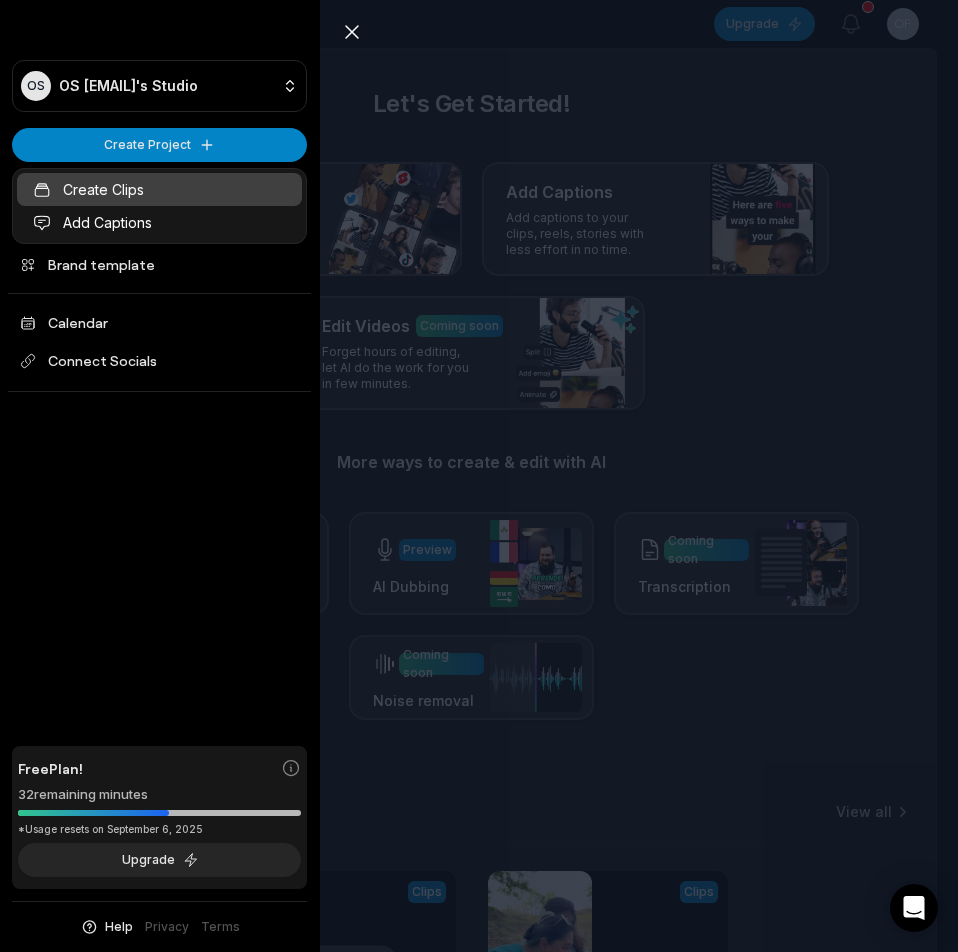click on "Create Clips" at bounding box center [159, 189] 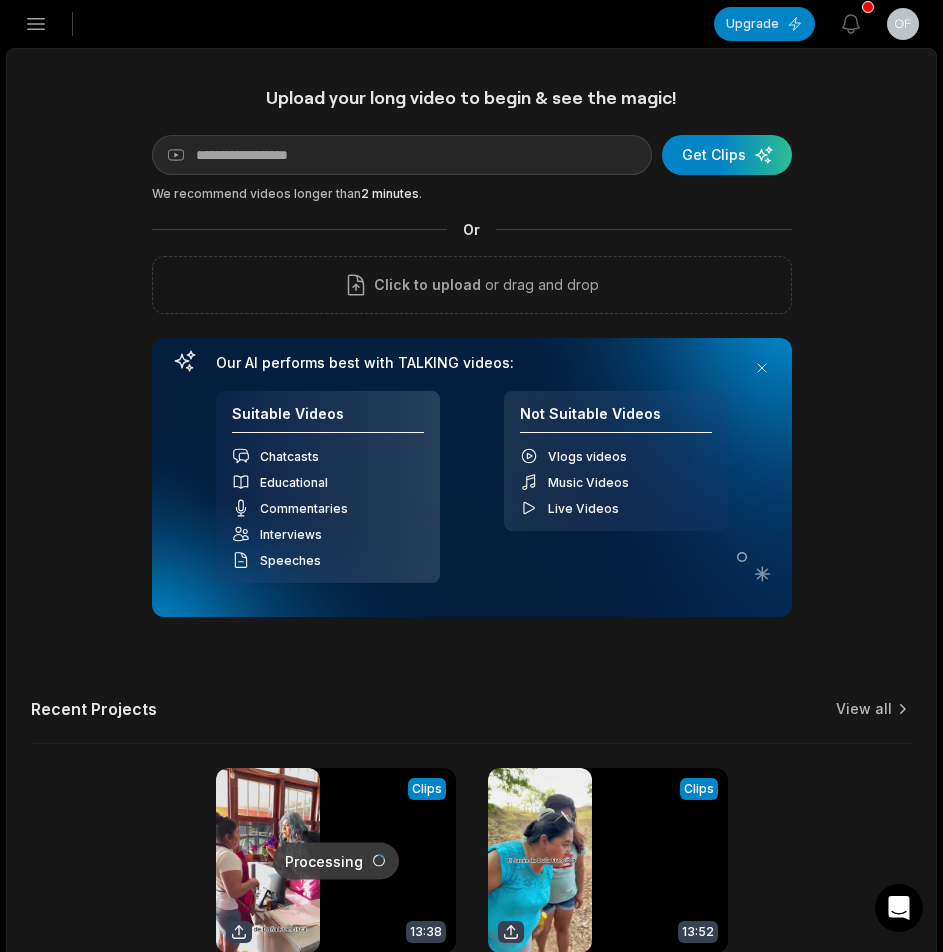 scroll, scrollTop: 0, scrollLeft: 0, axis: both 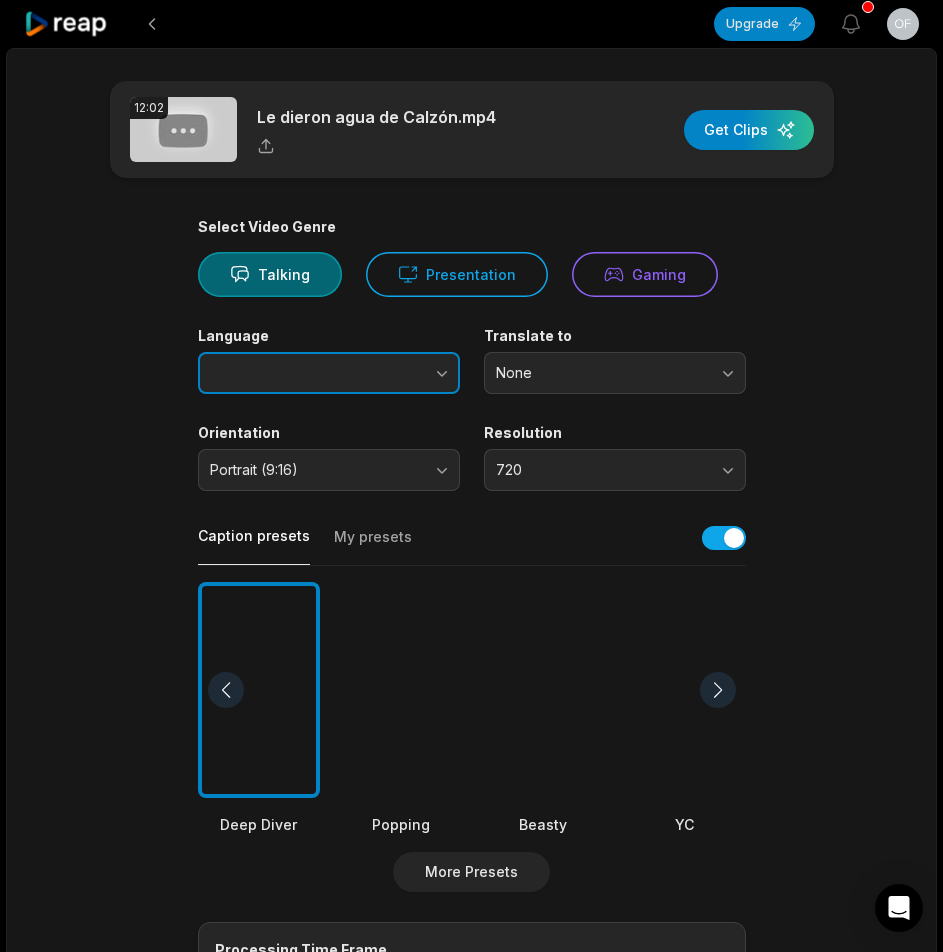 click 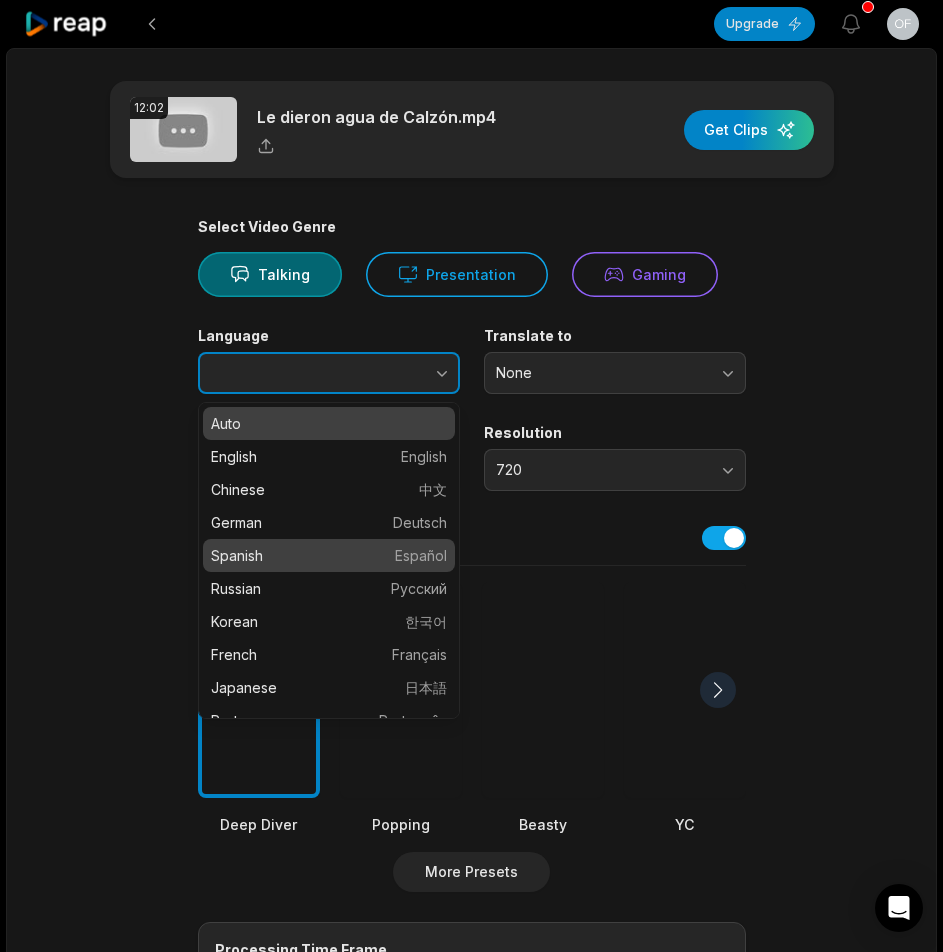 type on "*******" 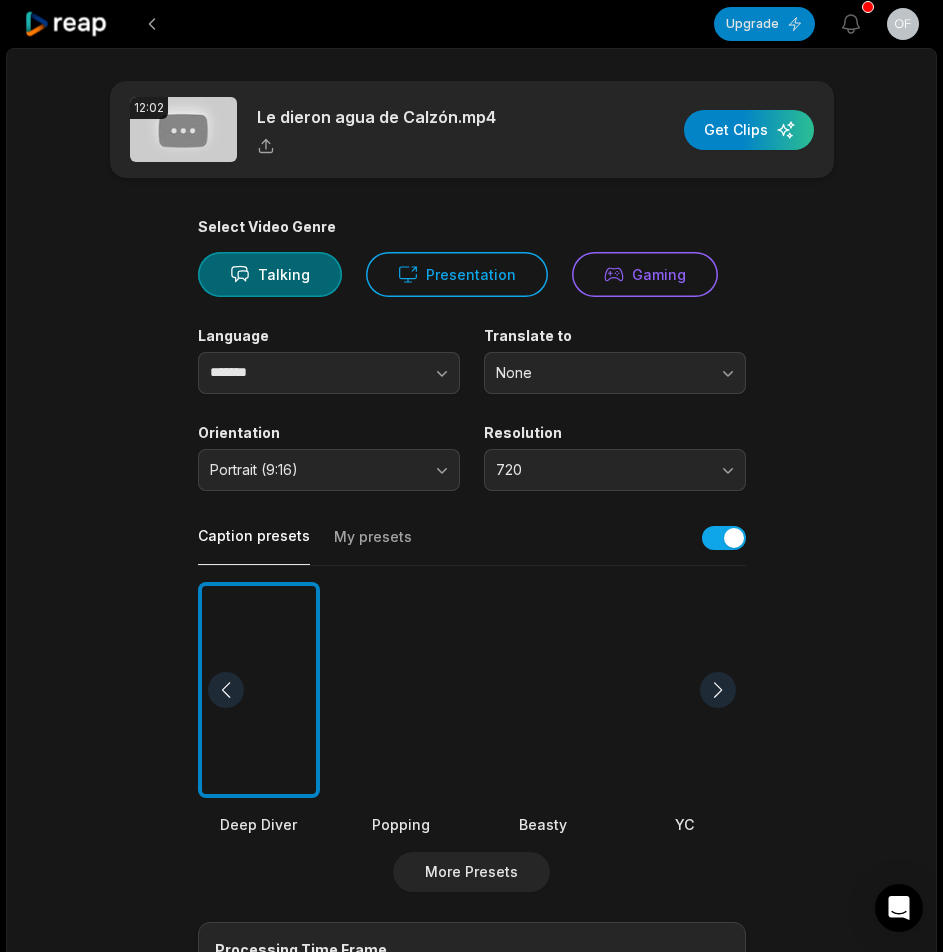 click at bounding box center [543, 690] 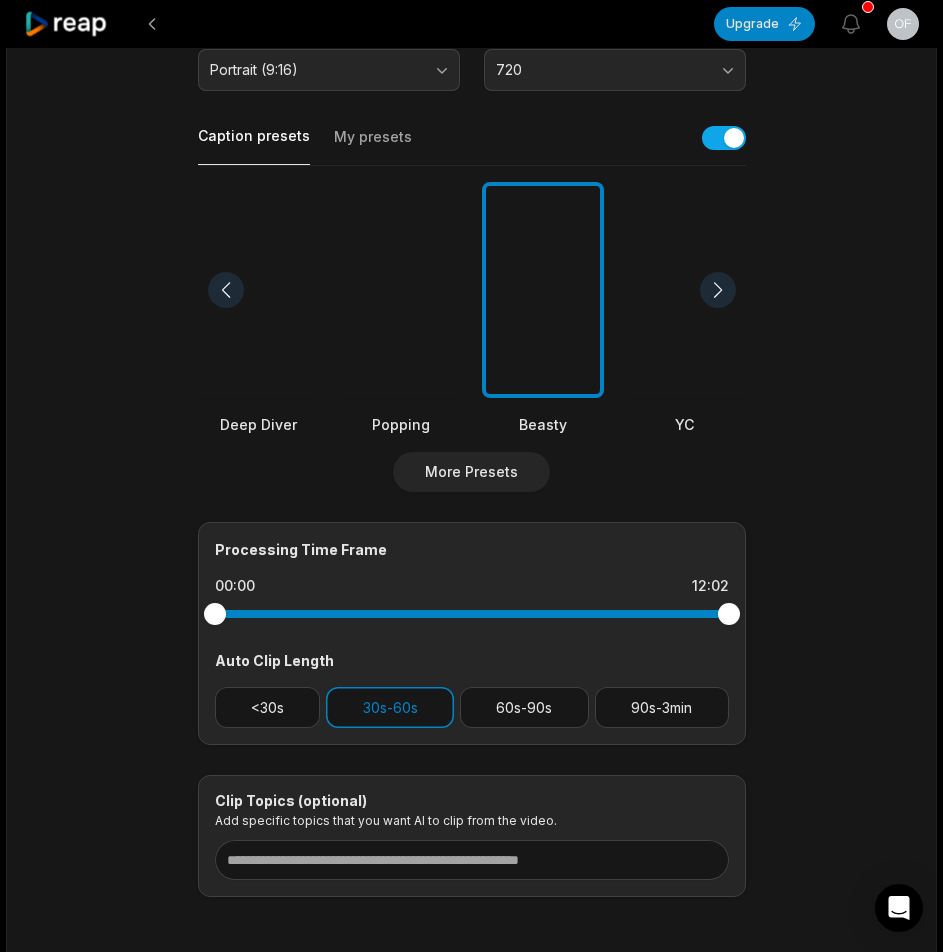 scroll, scrollTop: 489, scrollLeft: 0, axis: vertical 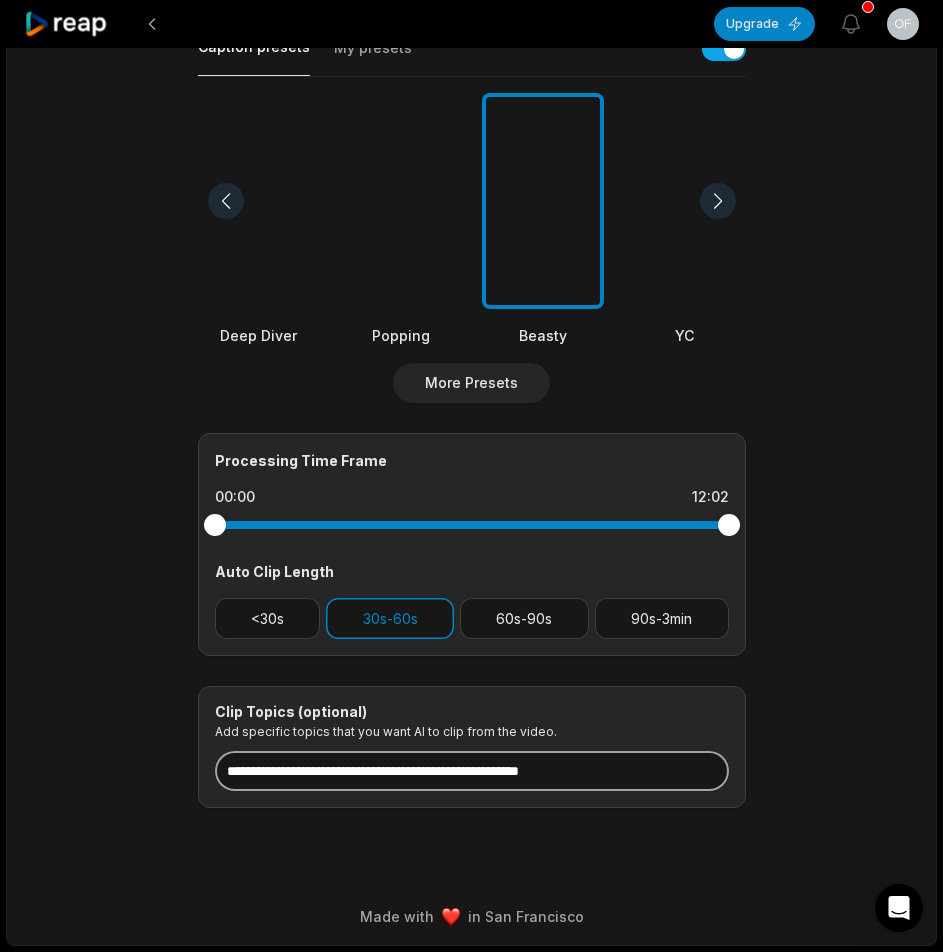 click at bounding box center [472, 771] 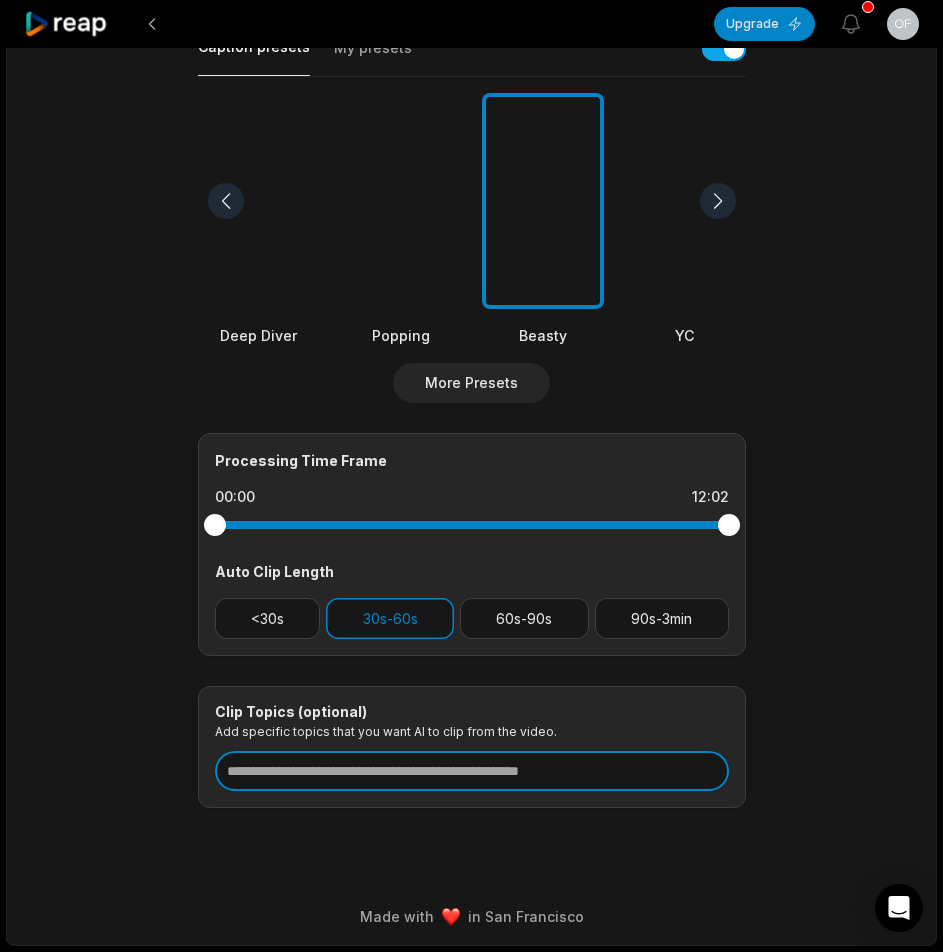 paste on "**********" 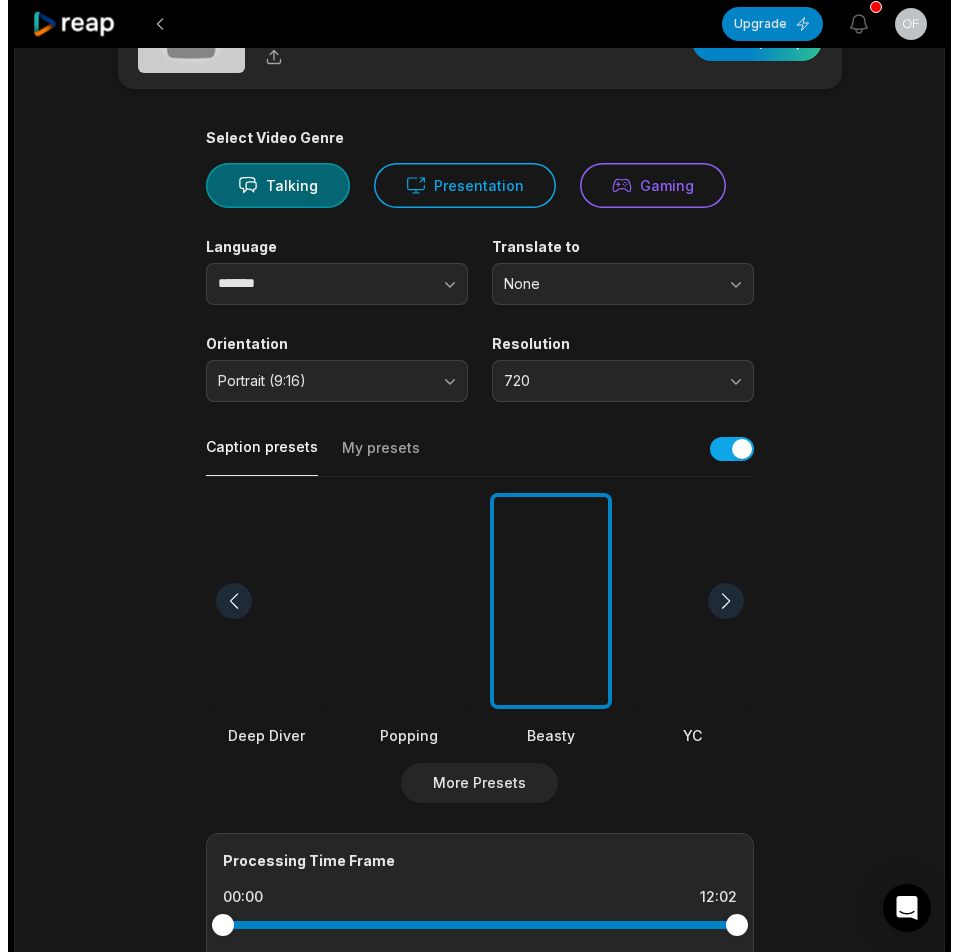 scroll, scrollTop: 0, scrollLeft: 0, axis: both 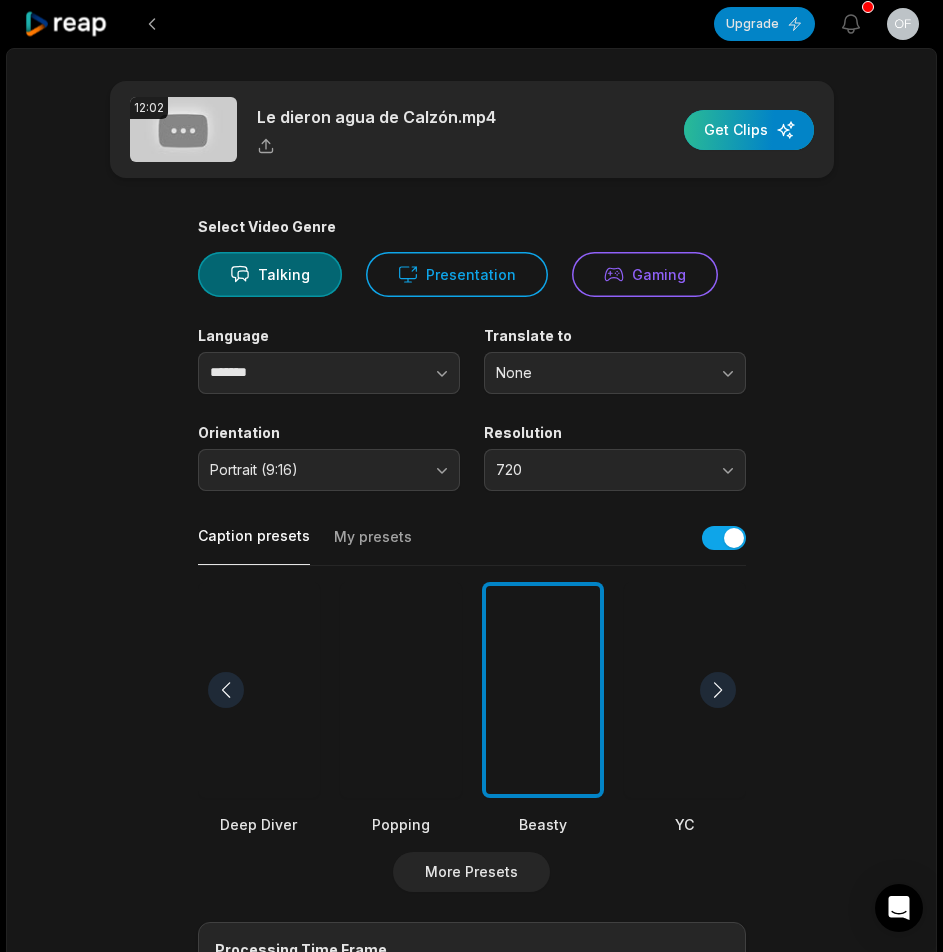 type on "**********" 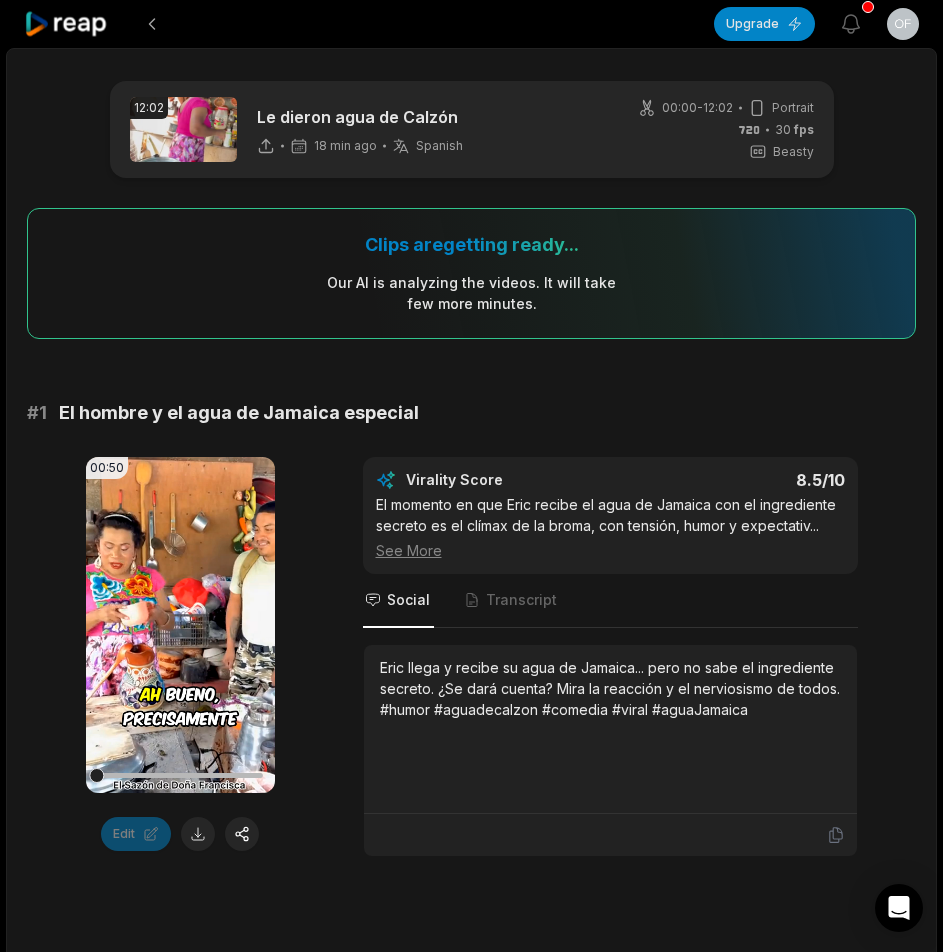 click 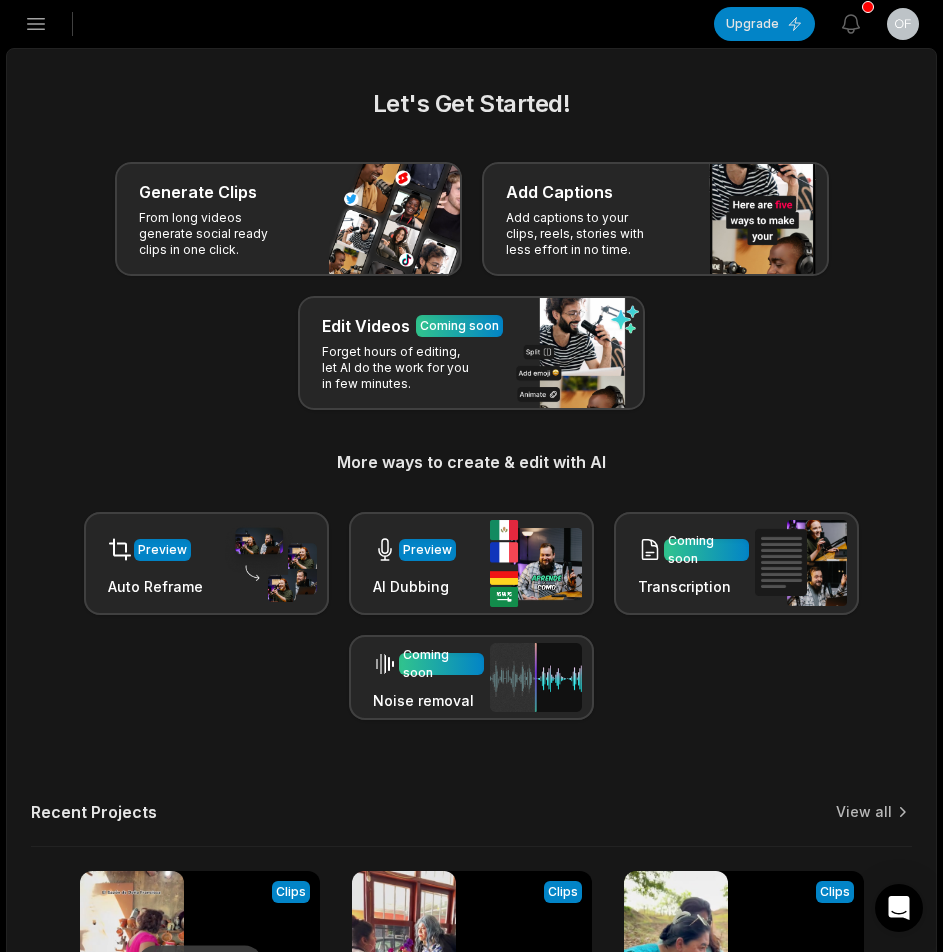 click 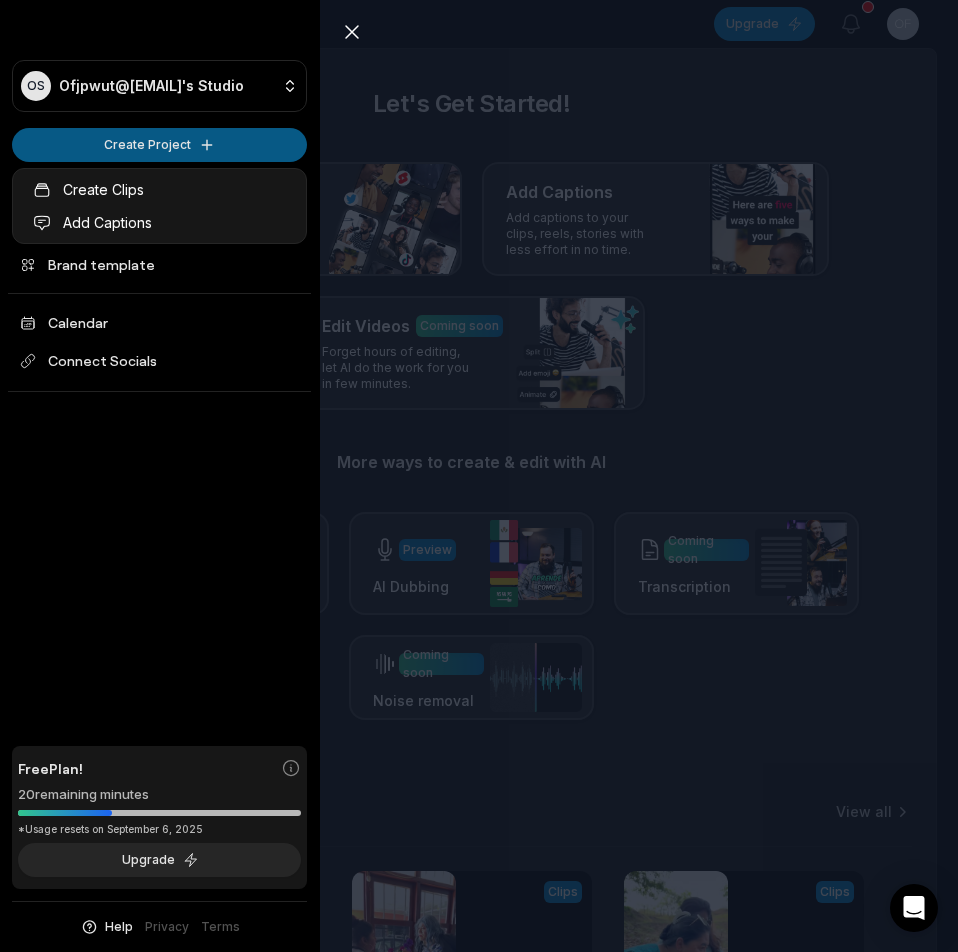 click on "OS Ofjpwut@telegmail.com's Studio Create Project Home Projects Brand template Calendar Connect Socials Free  Plan! 20  remaining minutes *Usage resets on September 6, 2025 Upgrade Help Privacy Terms Open sidebar Upgrade View notifications Open user menu   Let's Get Started! Generate Clips From long videos generate social ready clips in one click. Add Captions Add captions to your clips, reels, stories with less effort in no time. Edit Videos Coming soon Forget hours of editing, let AI do the work for you in few minutes. More ways to create & edit with AI Preview Auto Reframe Preview AI Dubbing Coming soon Transcription Coming soon Noise removal Recent Projects View all Processing Clips 12:02 Le dieron agua de Calzón Open options 18 minutes ago View Clips Clips 13:38 Prohibieron vender golosinas en las escuelas Open options 40 minutes ago View Clips Clips 13:52 Querían que les dieran comida y no cooperaron Open options an hour ago Made with   in San Francisco
Close sidebar OS Create Project Home Free" at bounding box center [479, 476] 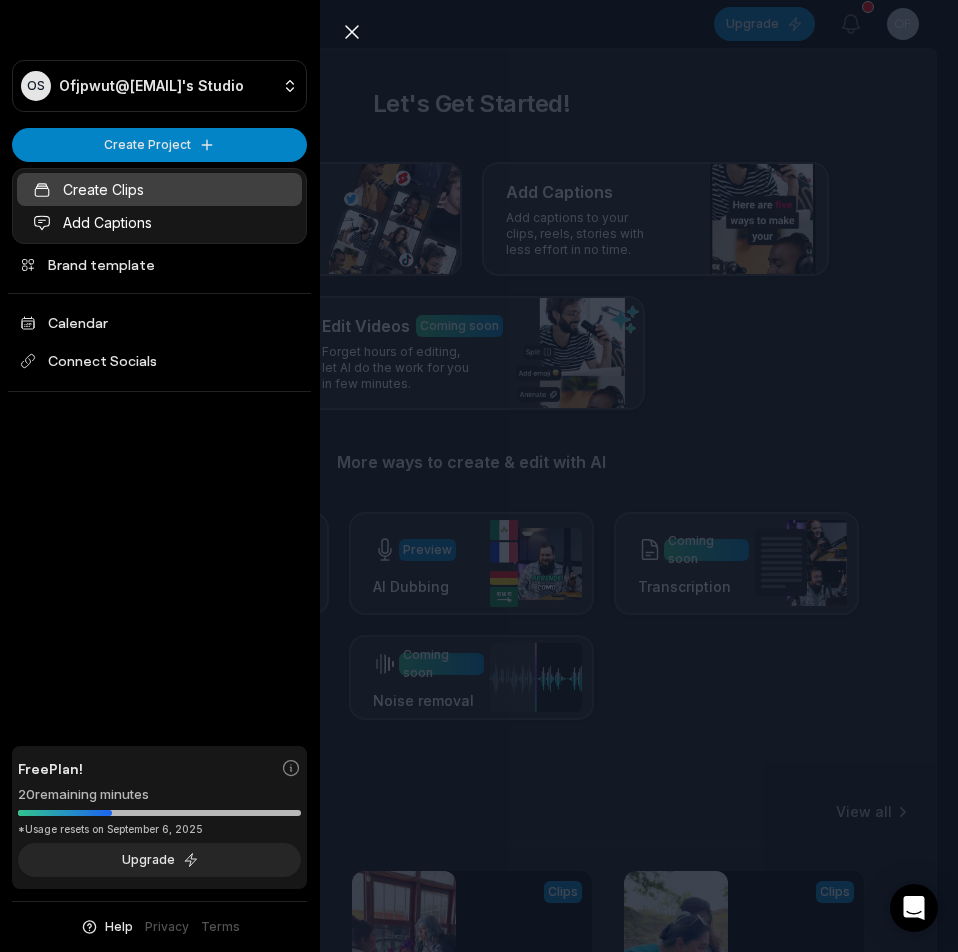click on "Create Clips" at bounding box center [159, 189] 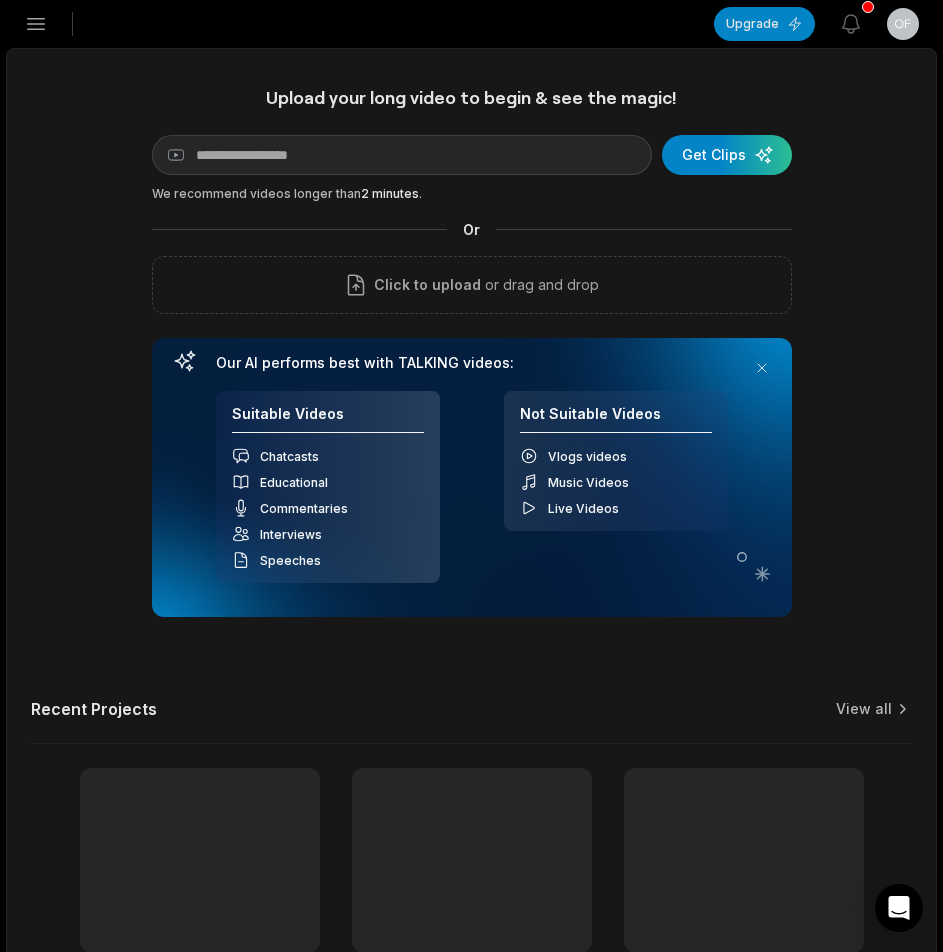 scroll, scrollTop: 0, scrollLeft: 0, axis: both 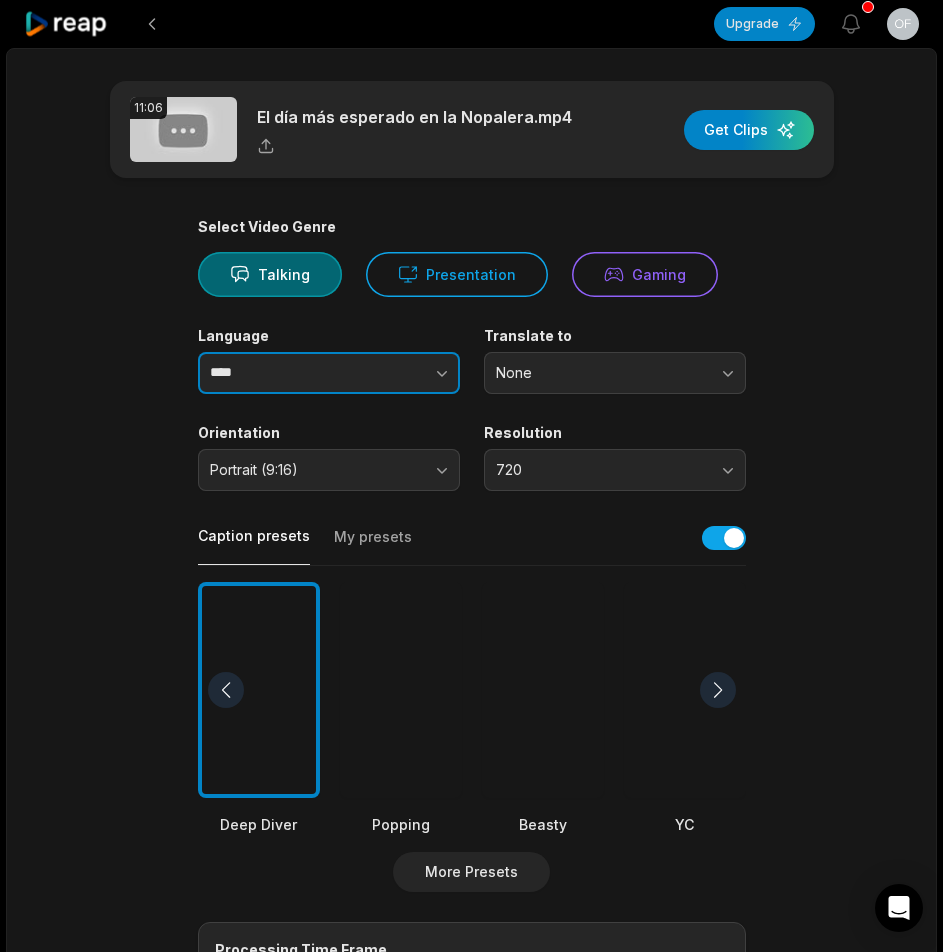 click at bounding box center (402, 373) 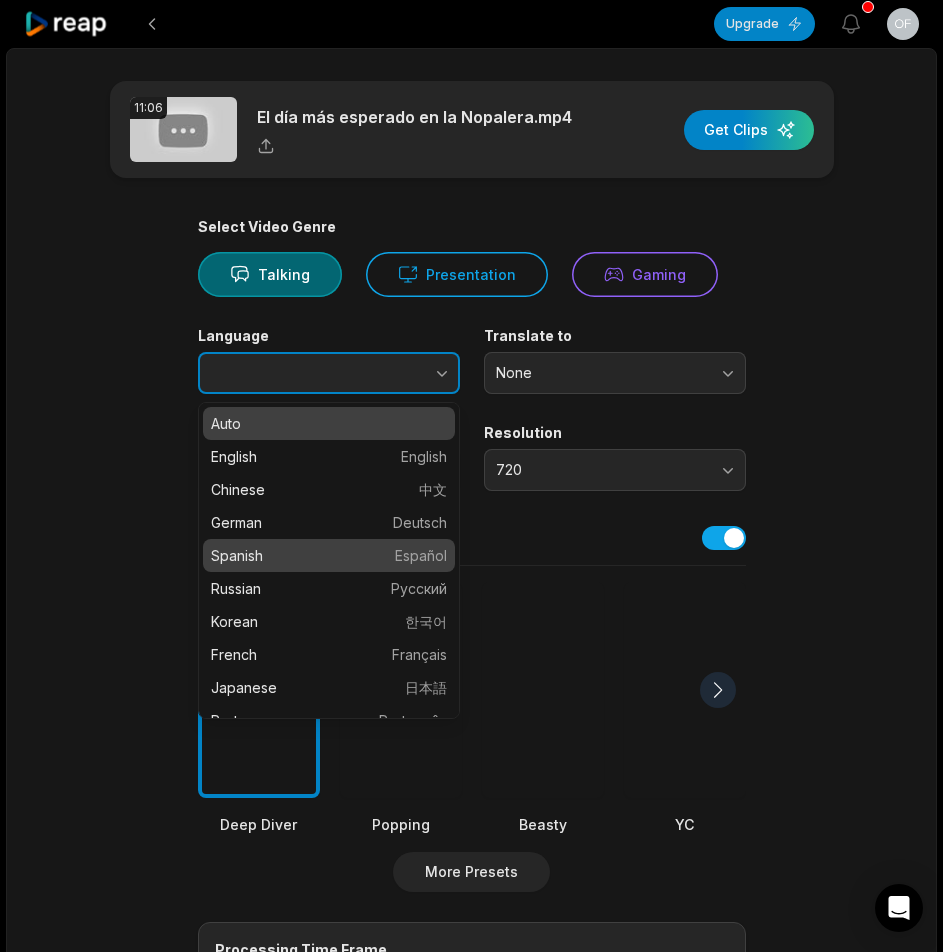 type on "*******" 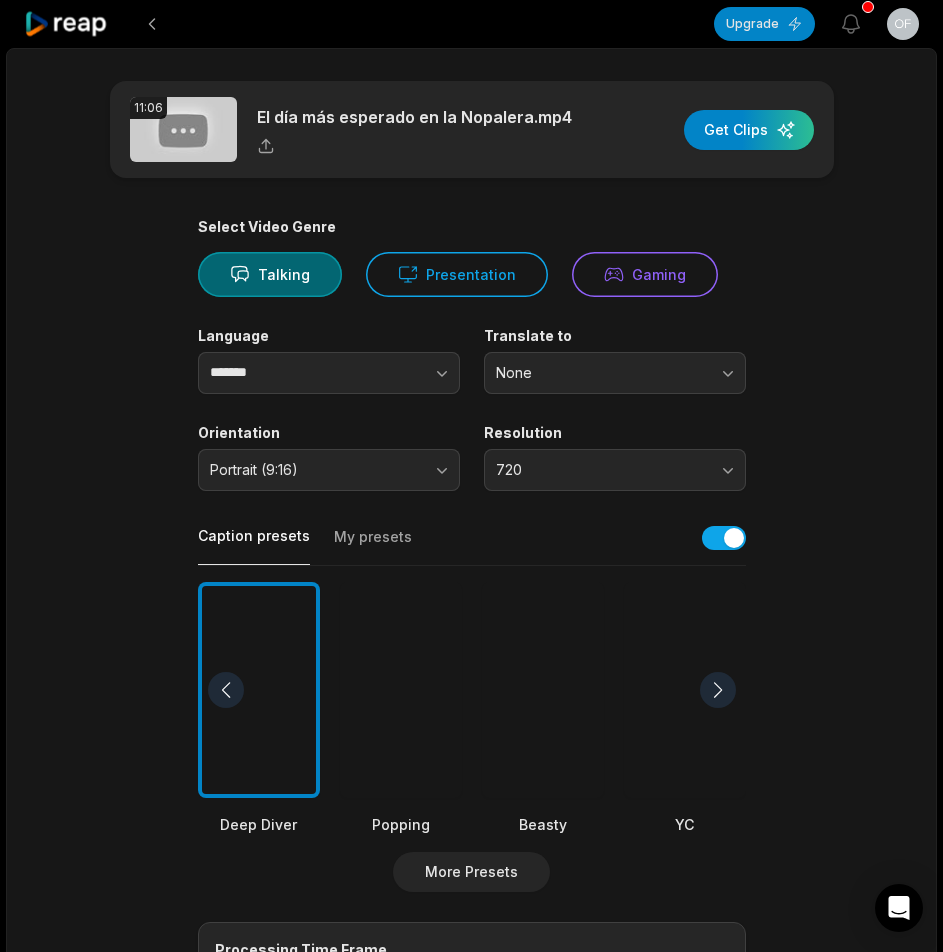 click at bounding box center (543, 690) 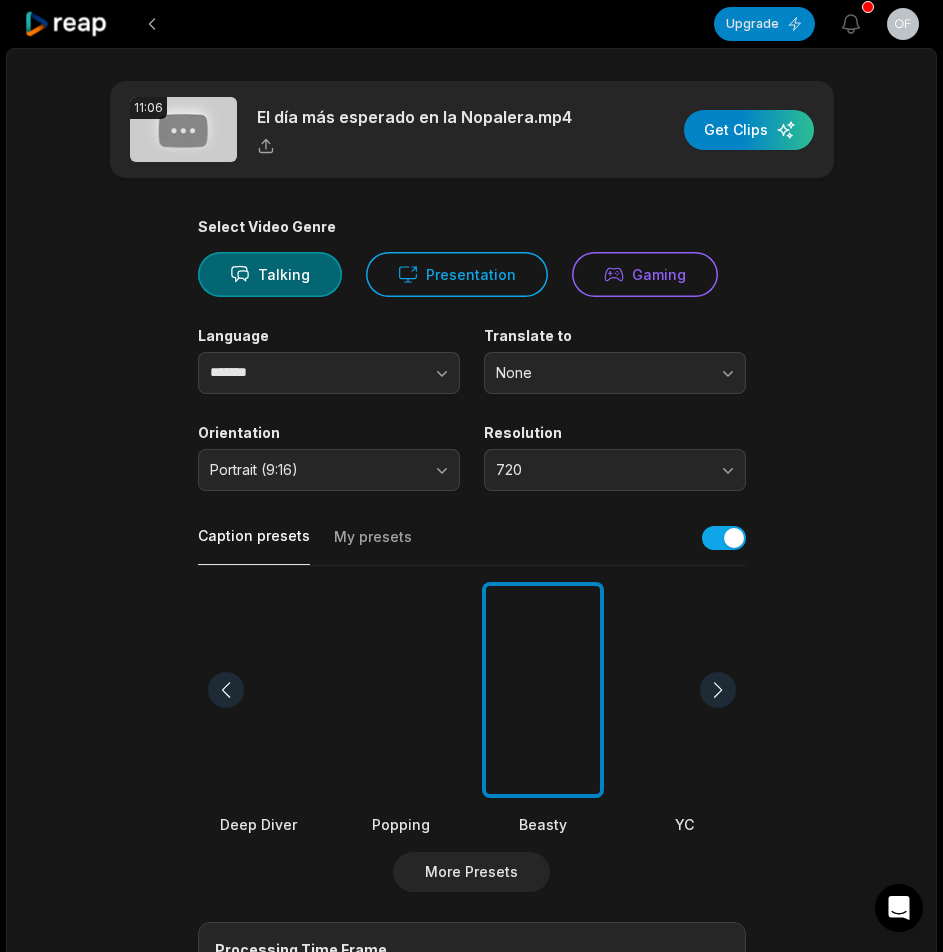 scroll, scrollTop: 400, scrollLeft: 0, axis: vertical 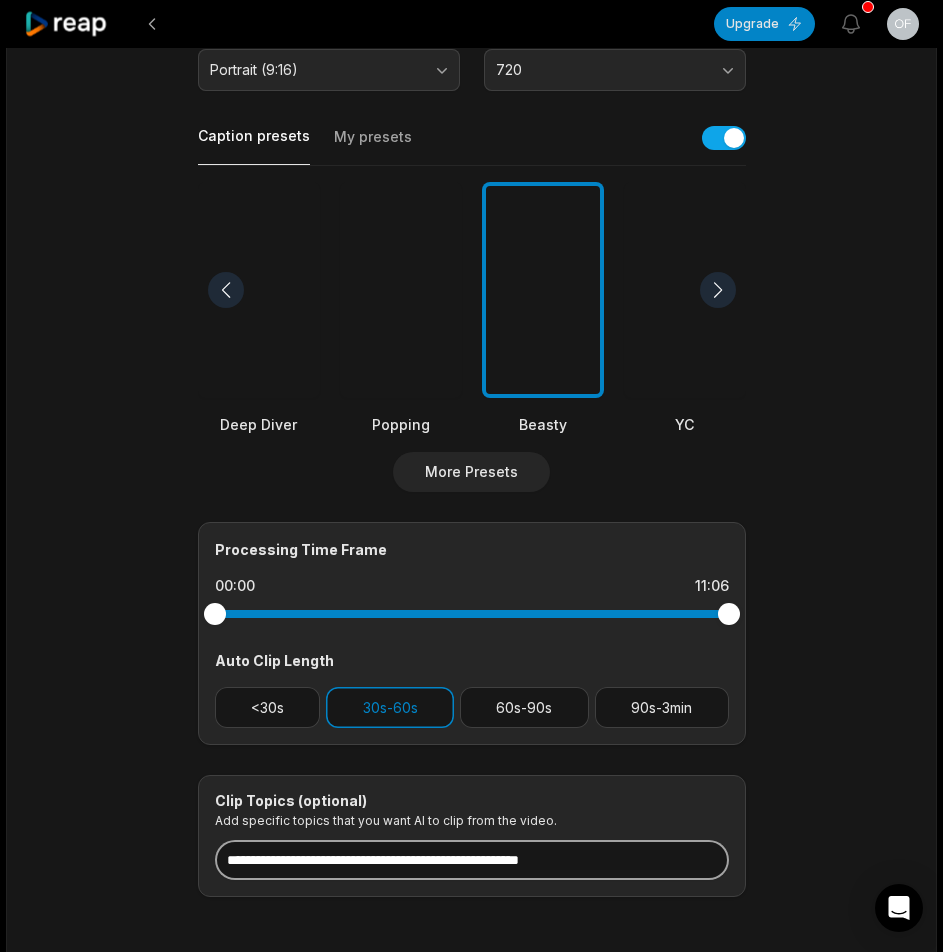 click at bounding box center [472, 860] 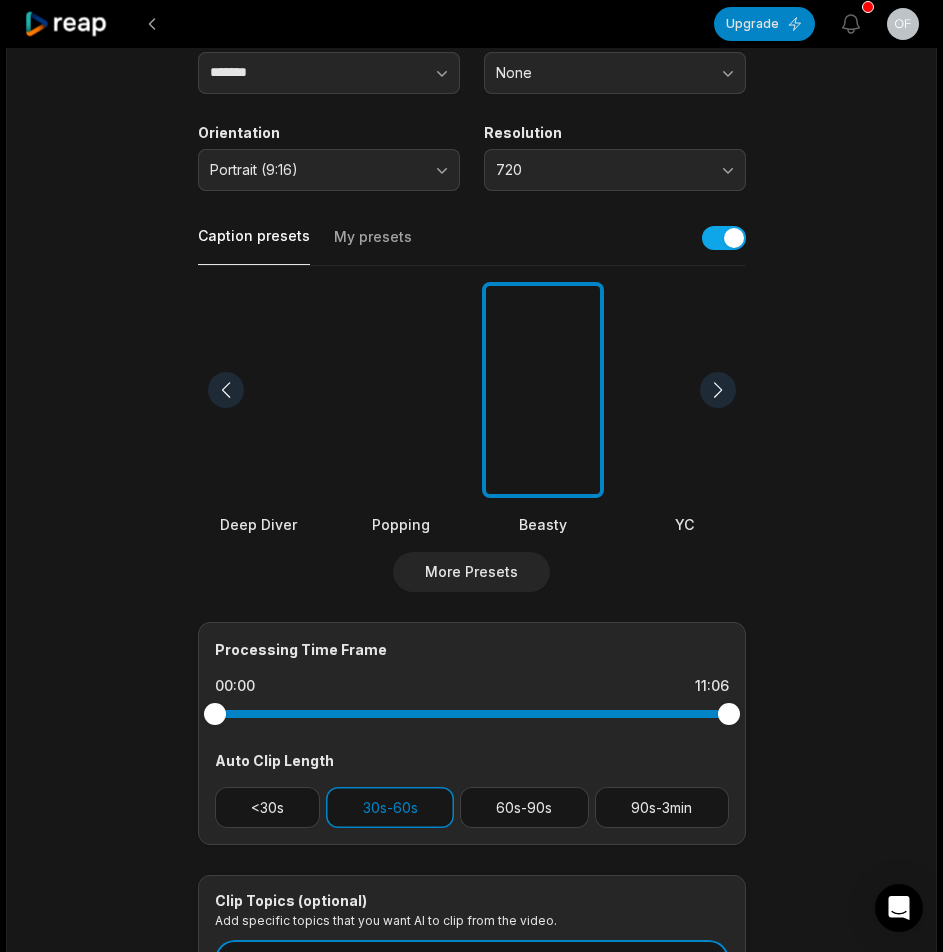 scroll, scrollTop: 0, scrollLeft: 0, axis: both 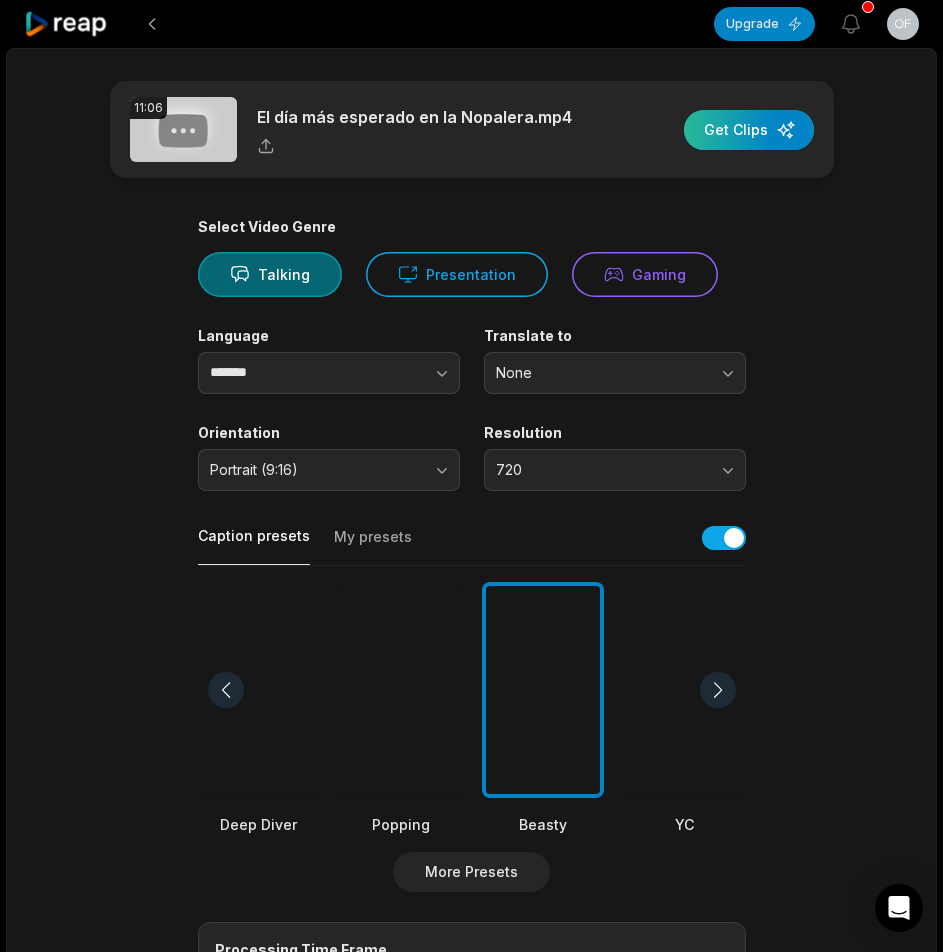 type on "**********" 